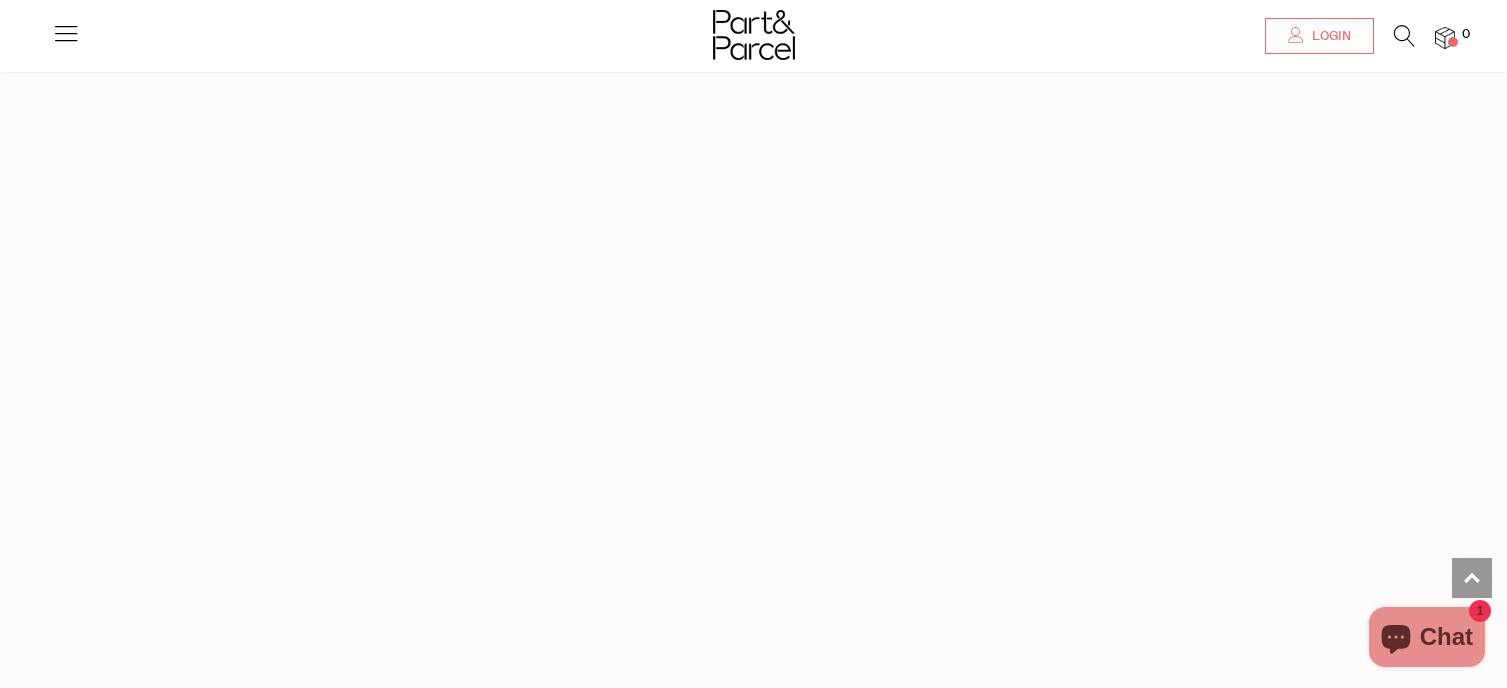 scroll, scrollTop: 1574, scrollLeft: 0, axis: vertical 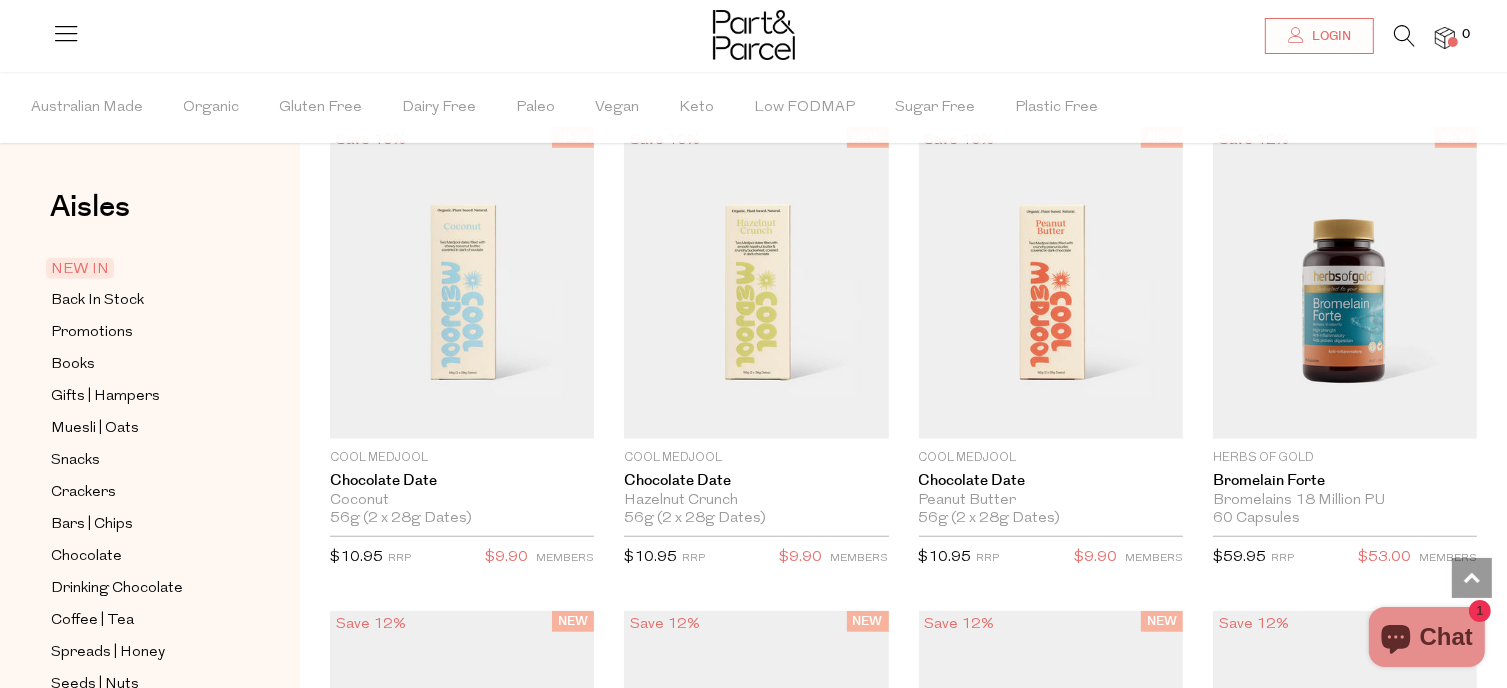 click at bounding box center [66, 37] 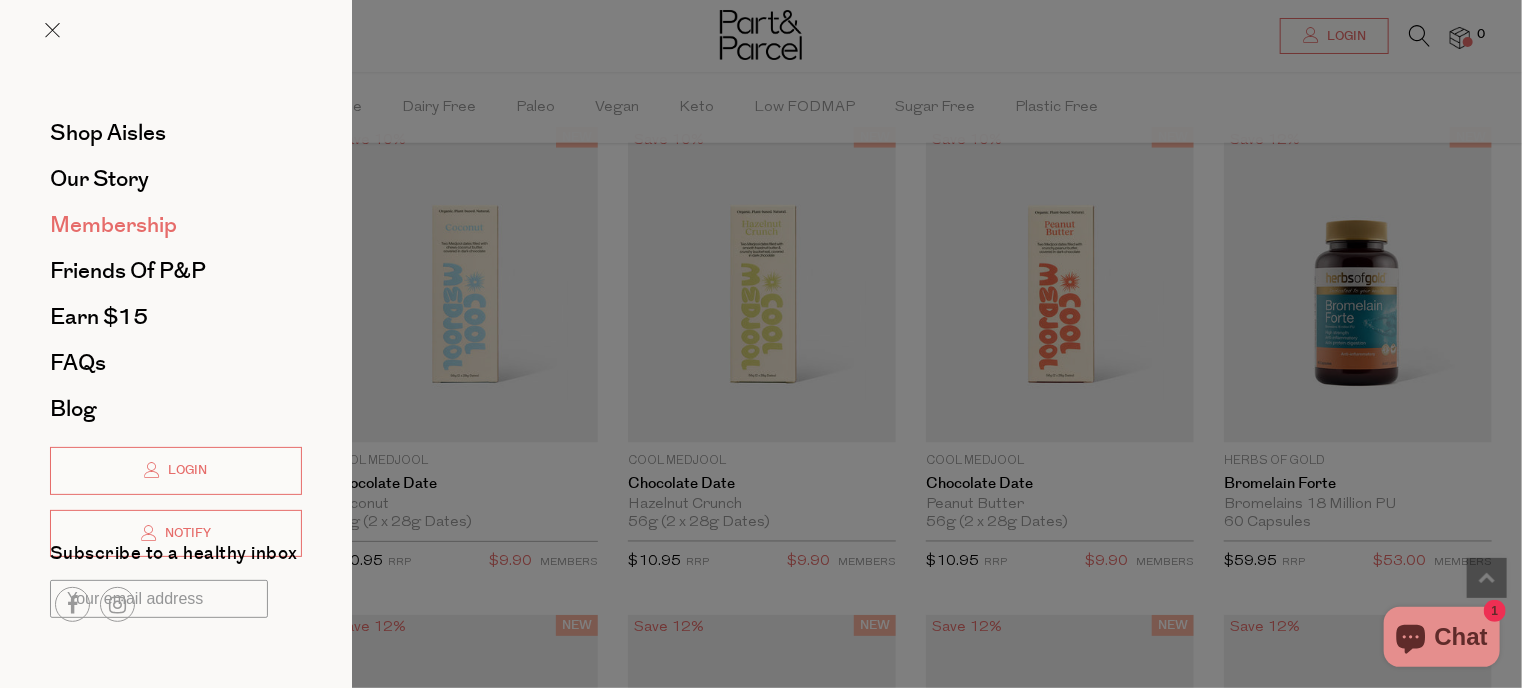 click on "Membership" at bounding box center (113, 225) 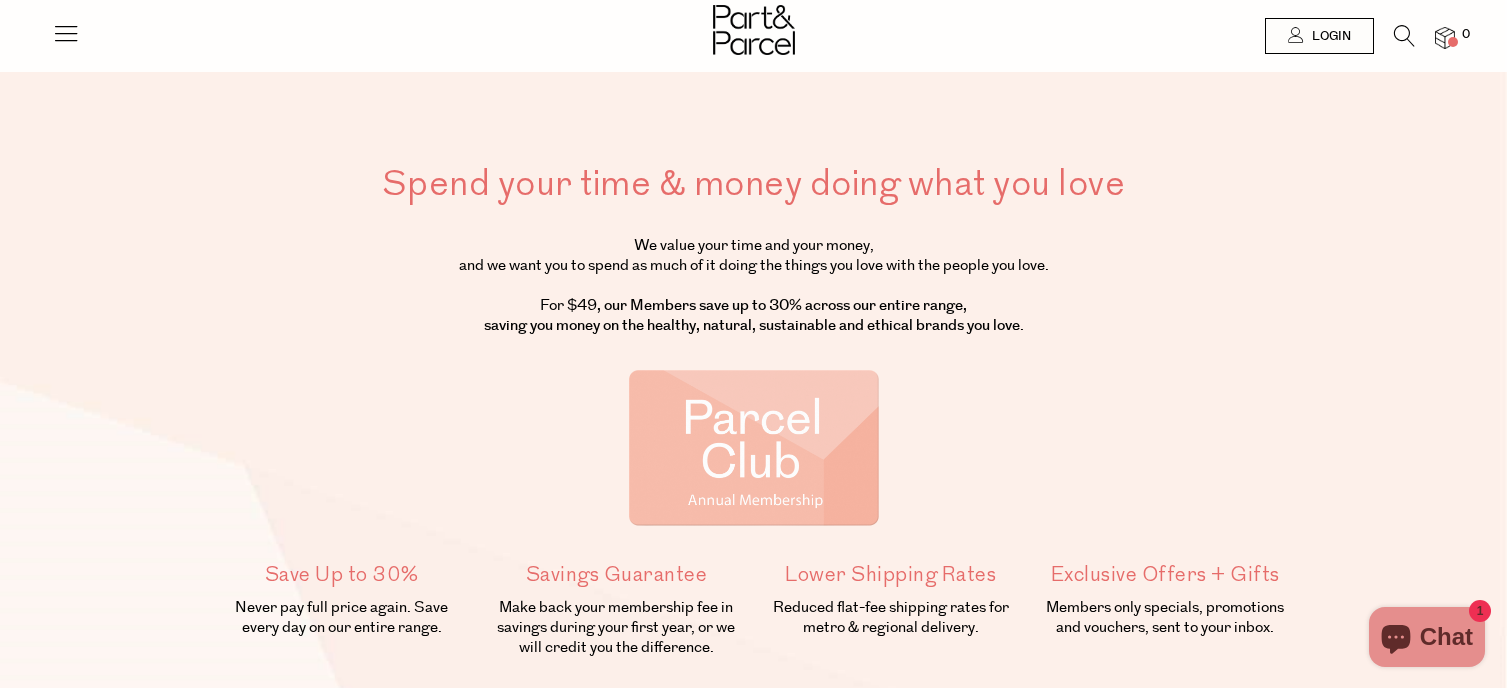scroll, scrollTop: 0, scrollLeft: 0, axis: both 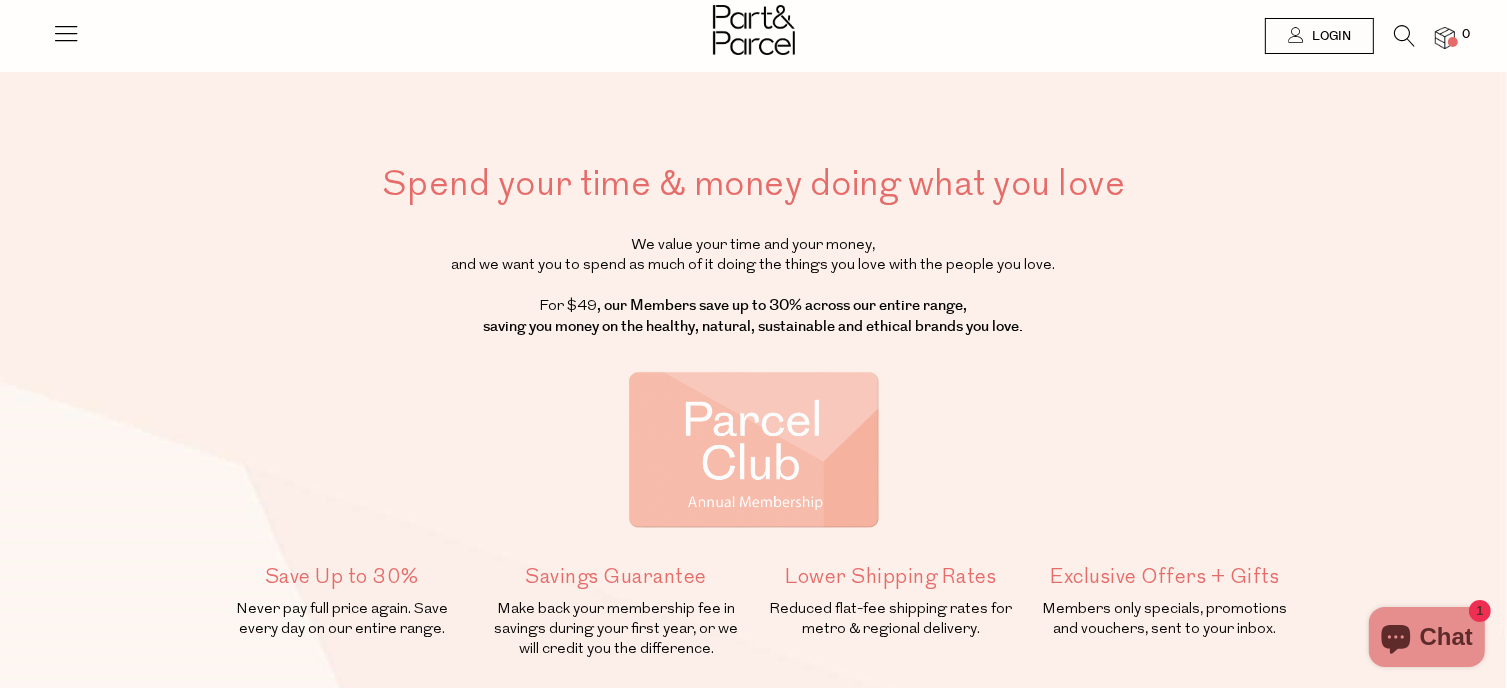 click at bounding box center (754, 450) 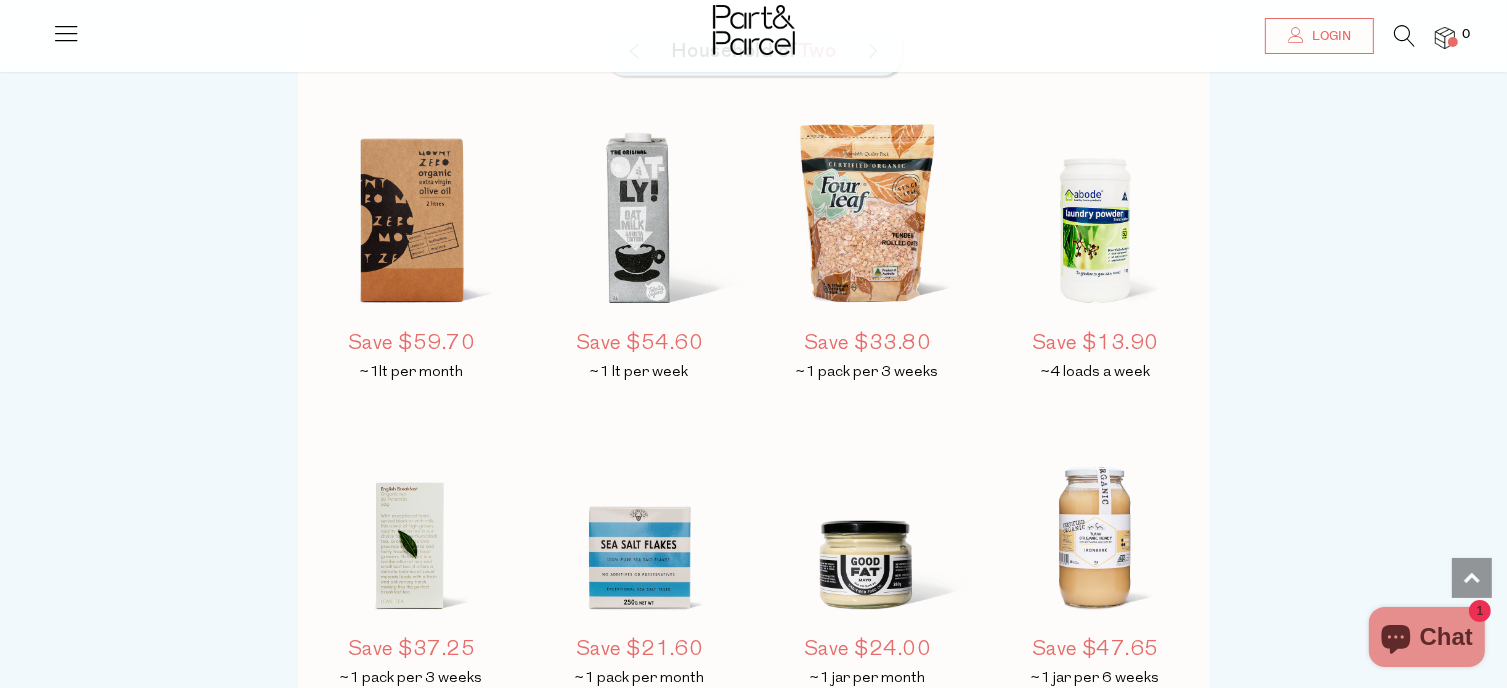 scroll, scrollTop: 1620, scrollLeft: 0, axis: vertical 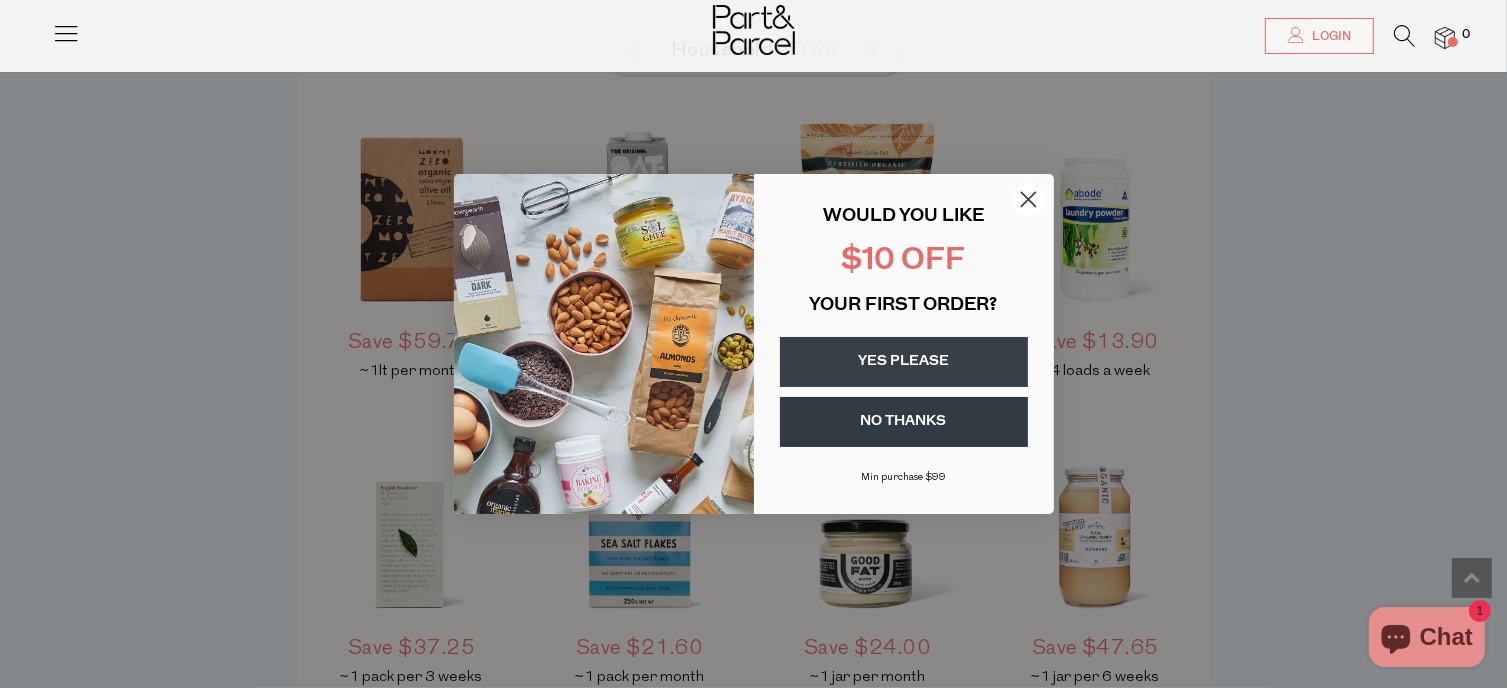 click on "YES PLEASE" at bounding box center (904, 362) 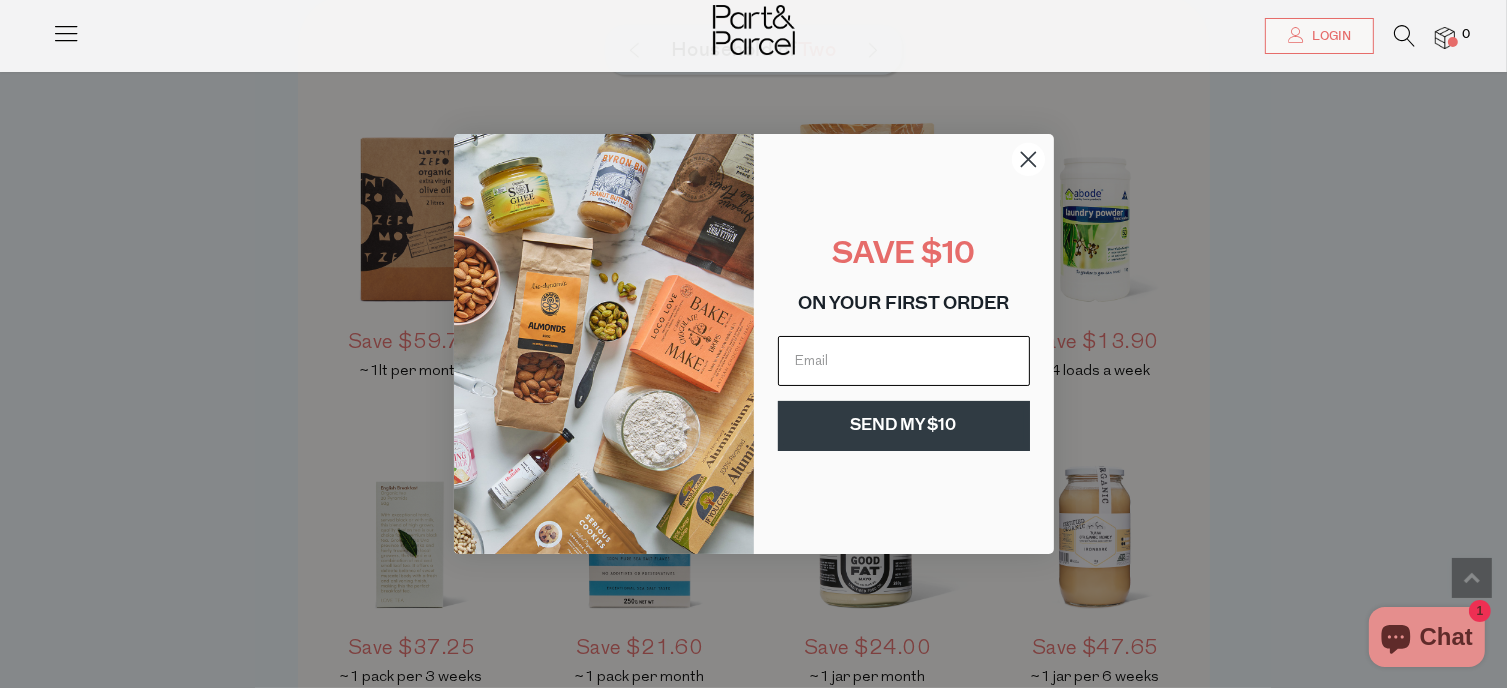 click at bounding box center (904, 361) 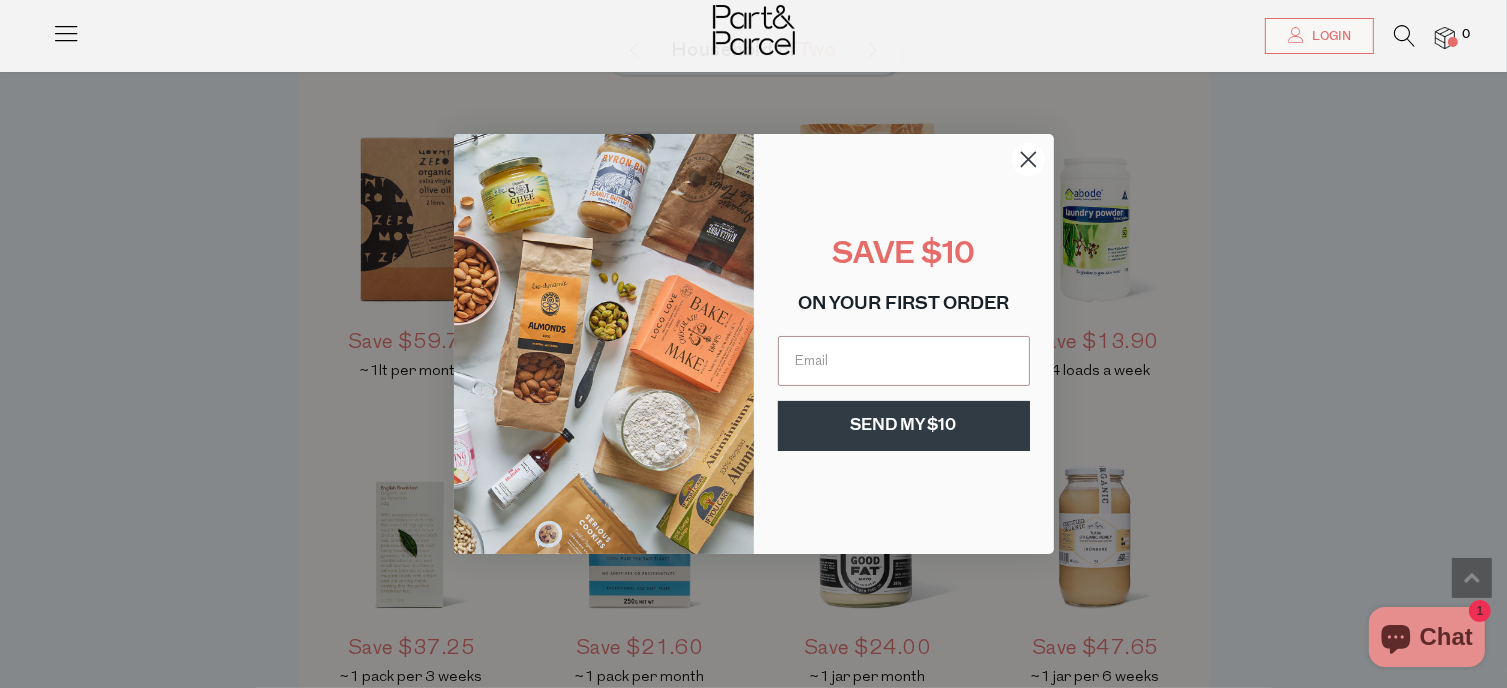 type on "mischa.gurney@gmail.com" 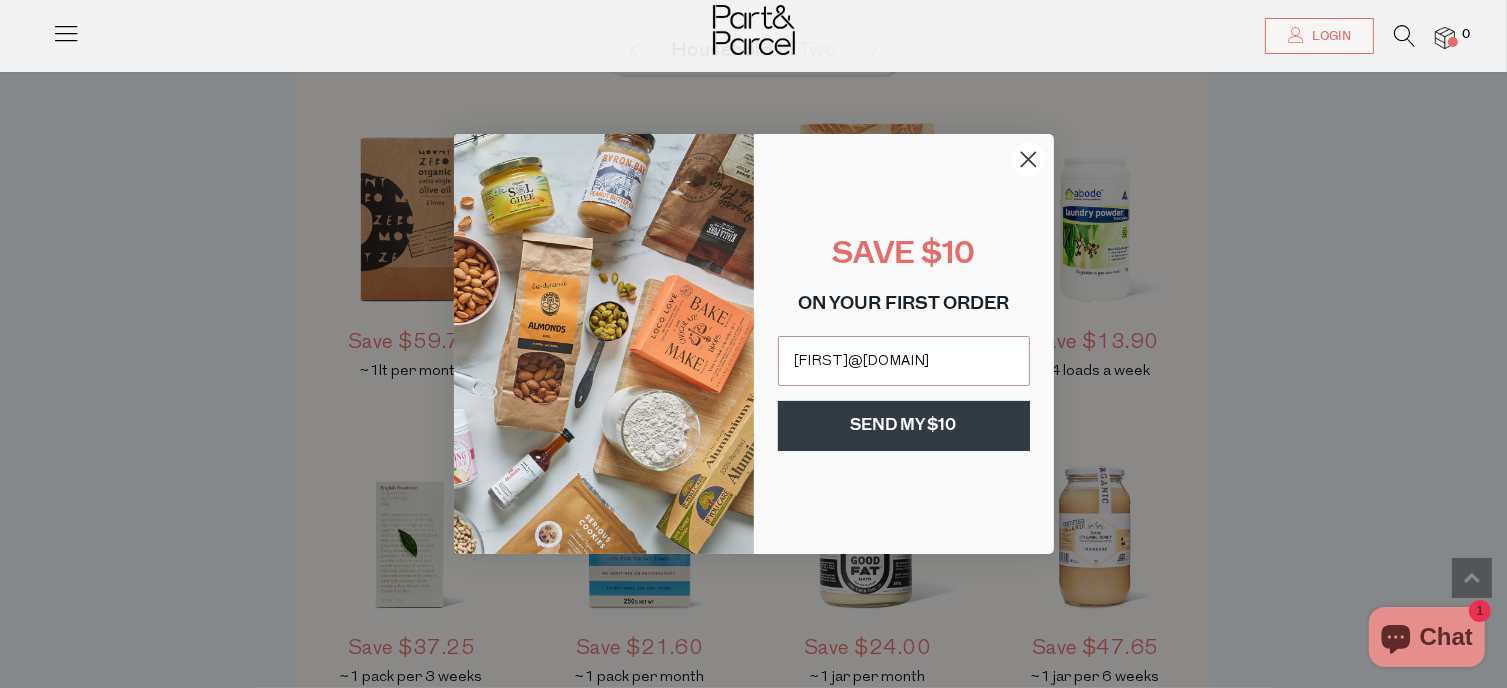 click on "SEND MY $10" at bounding box center (904, 426) 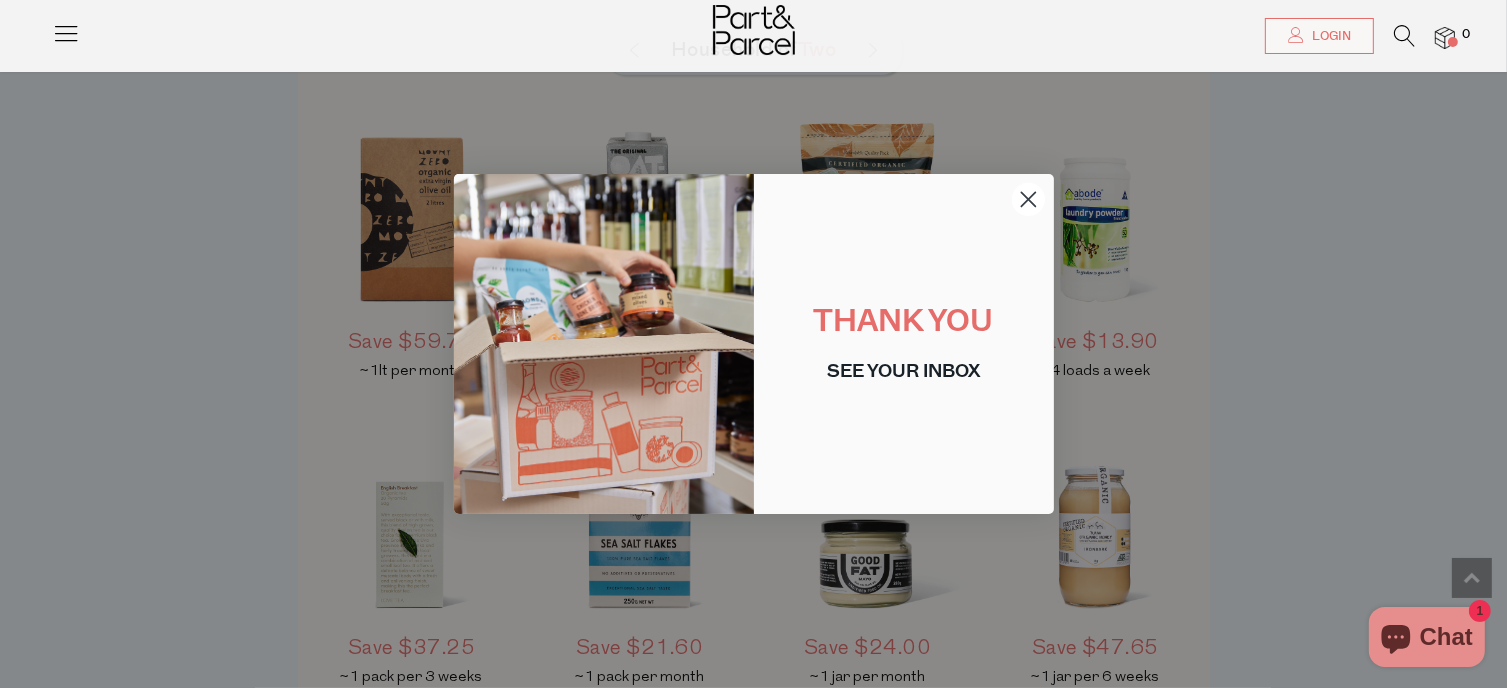 click 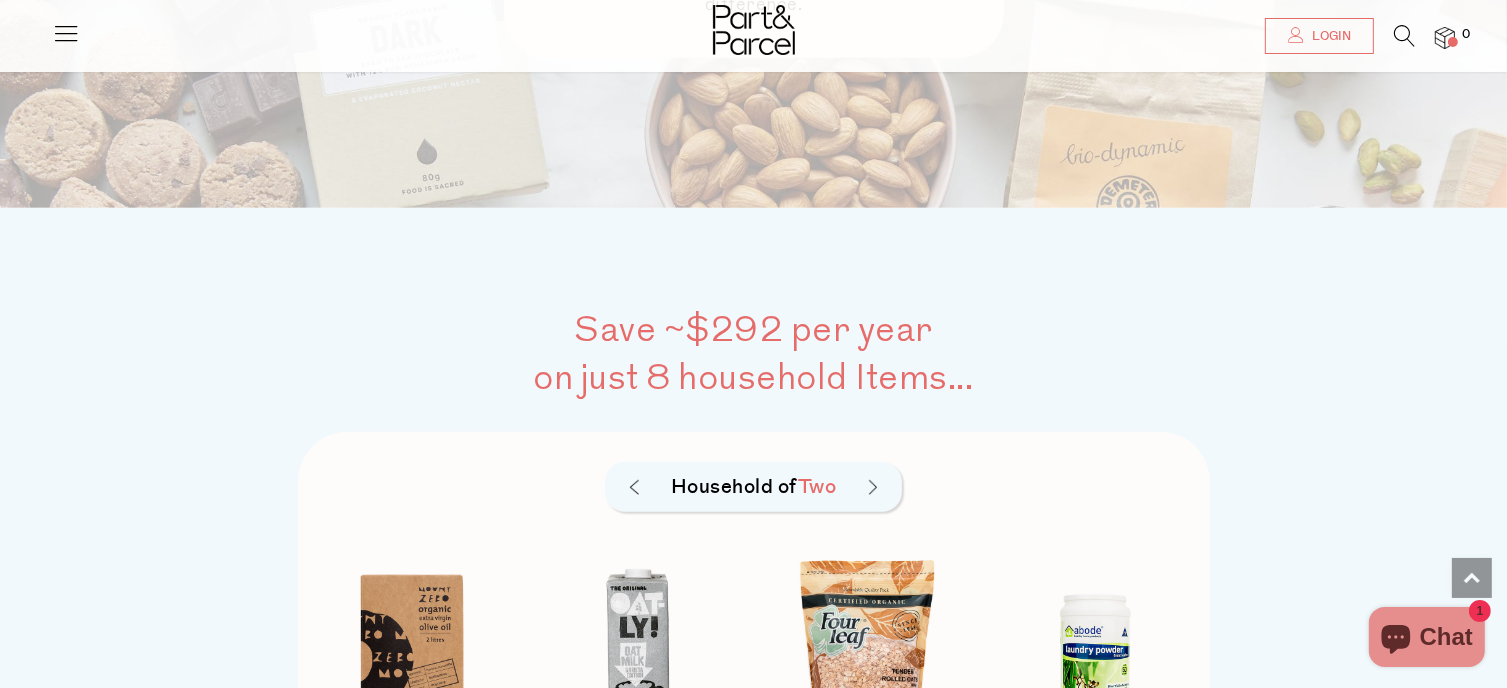 scroll, scrollTop: 1304, scrollLeft: 0, axis: vertical 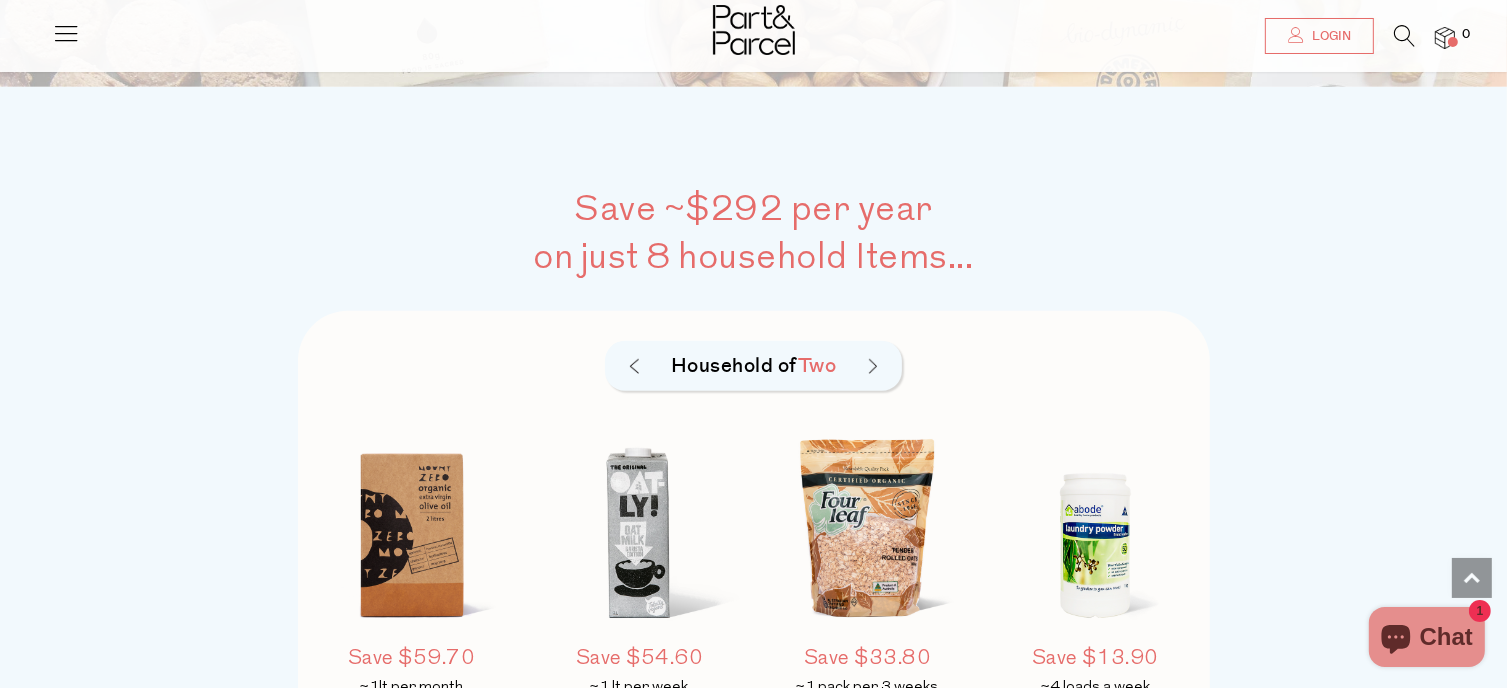 click on "Two" at bounding box center [817, 366] 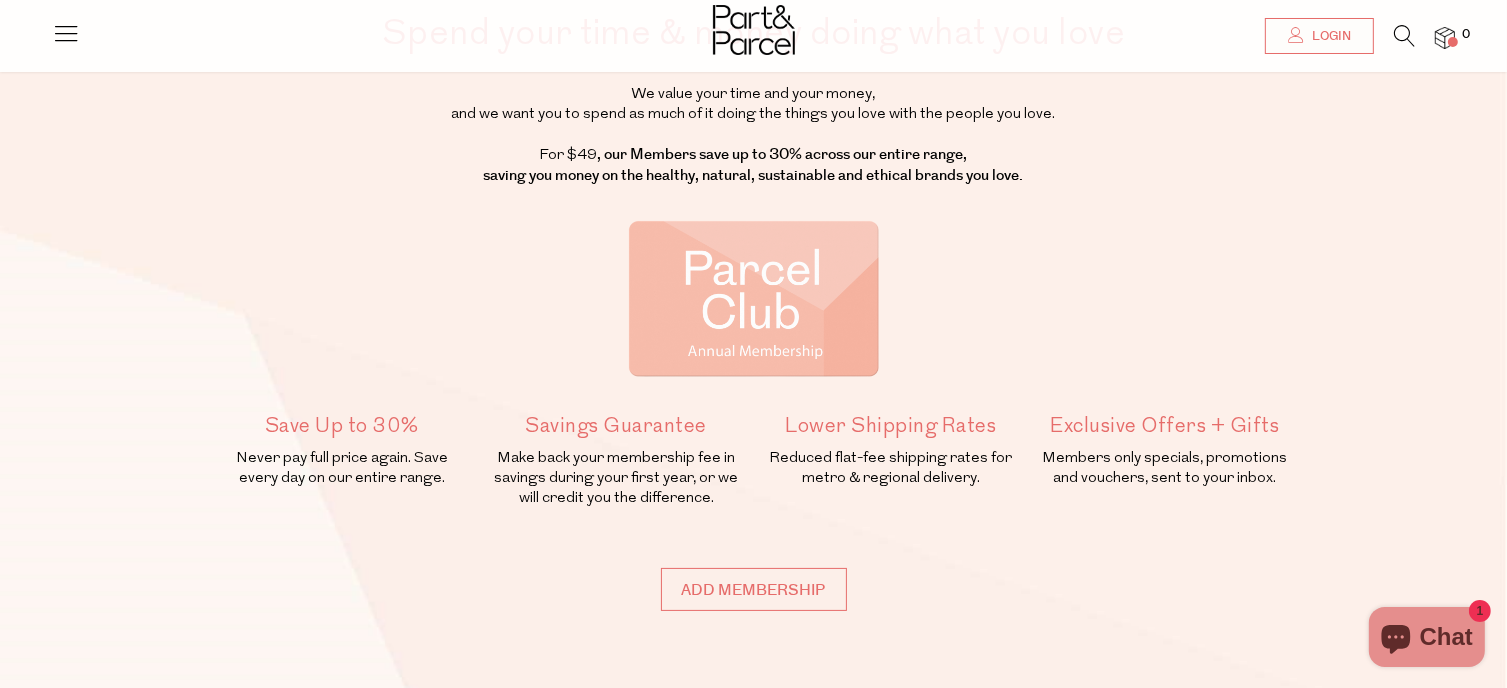scroll, scrollTop: 0, scrollLeft: 0, axis: both 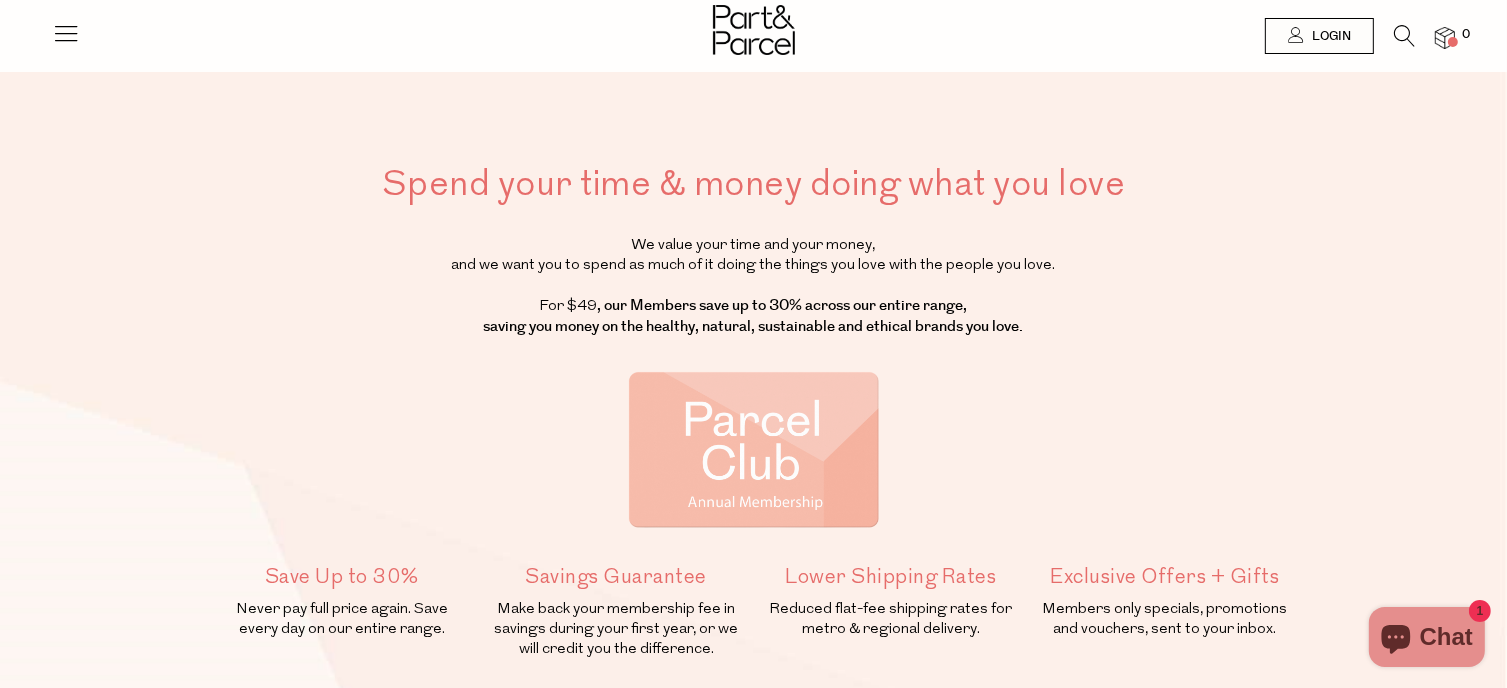 click at bounding box center (754, 450) 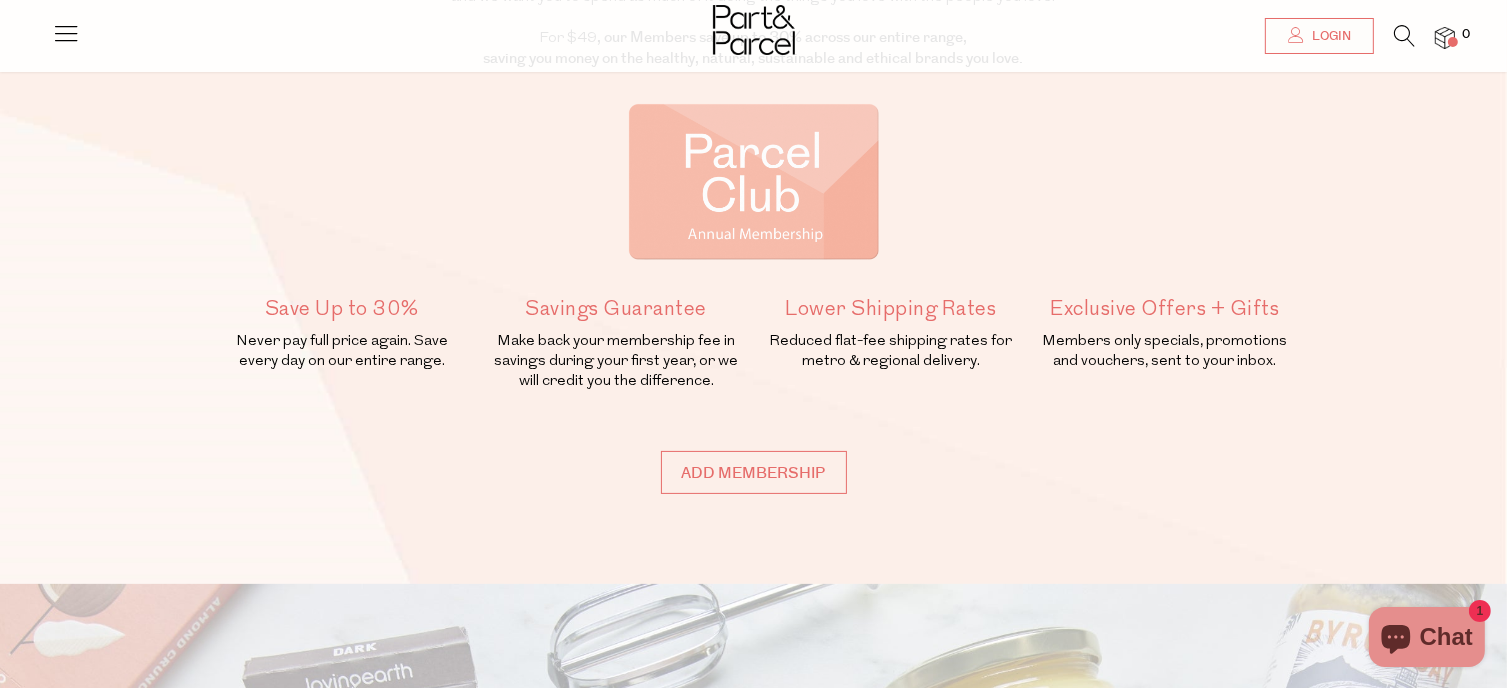 scroll, scrollTop: 270, scrollLeft: 0, axis: vertical 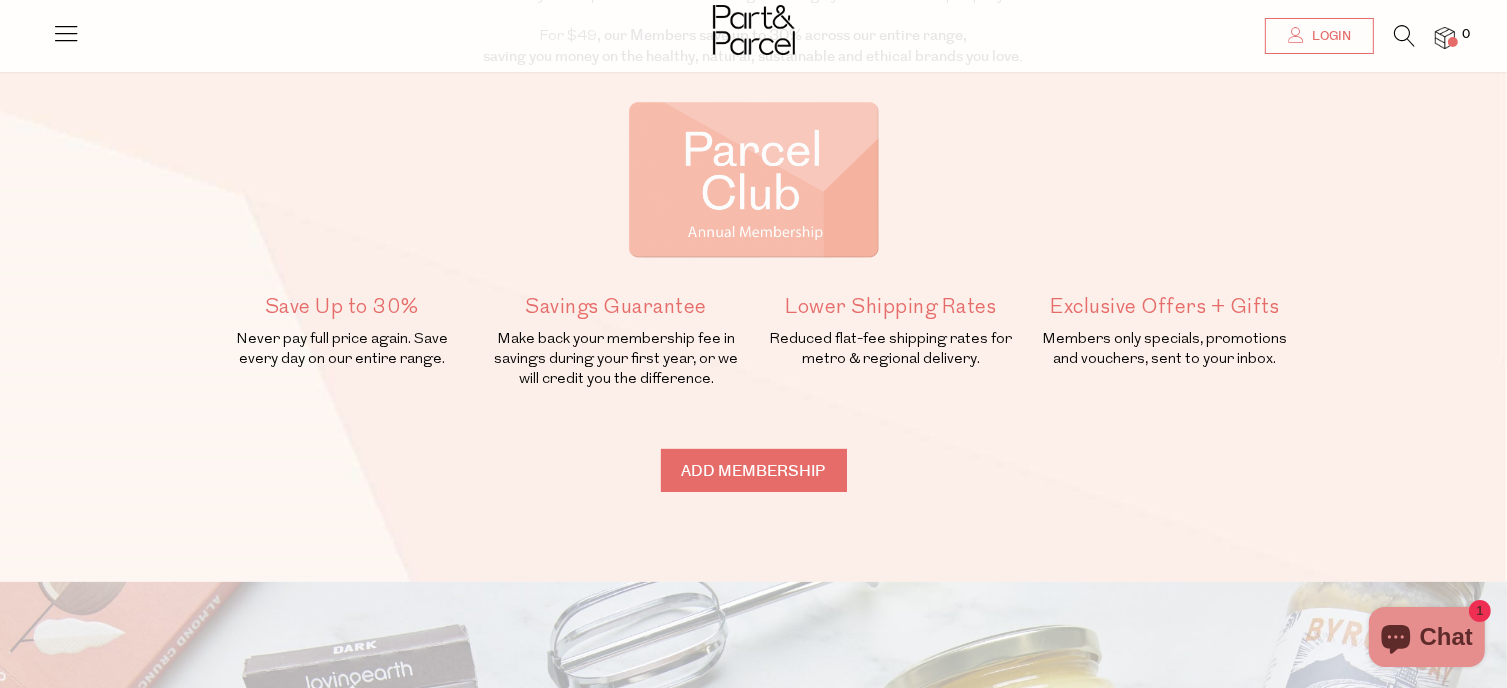 click on "Add membership" at bounding box center [754, 470] 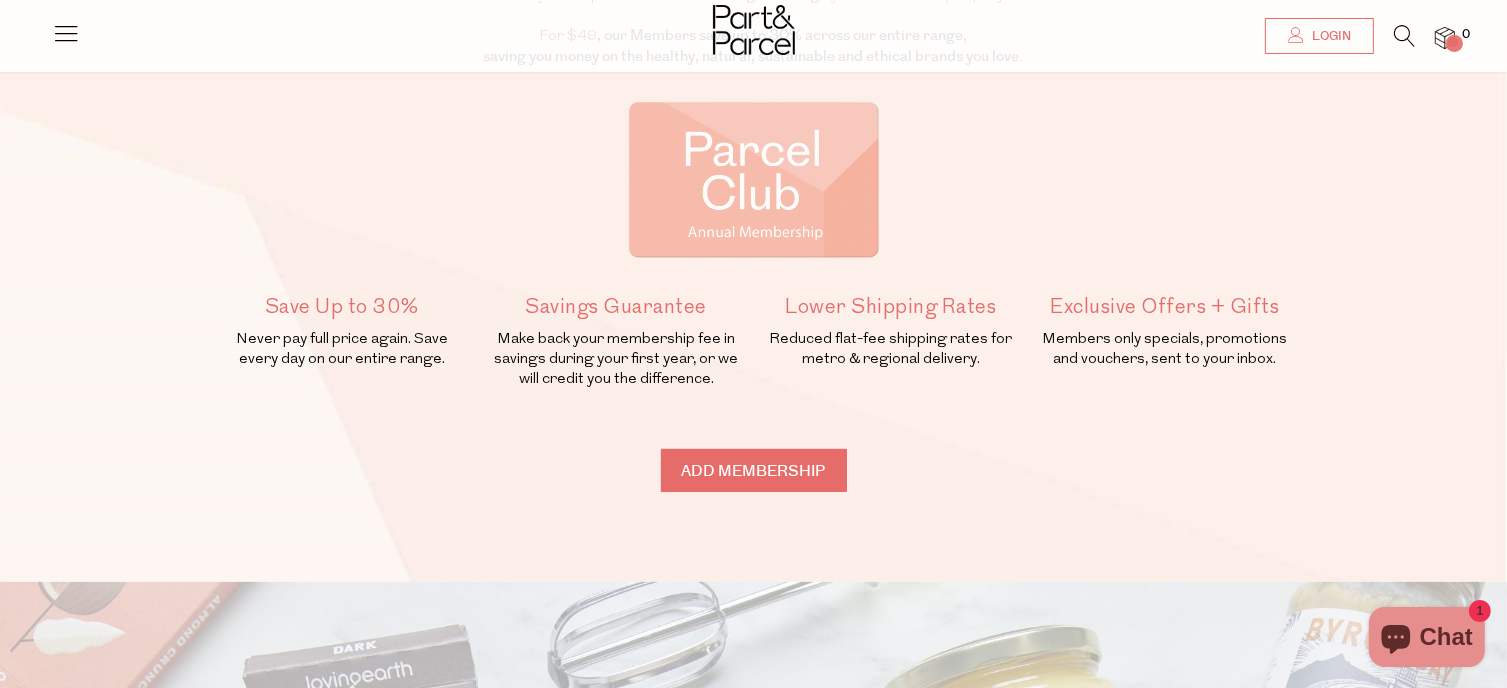 type on "ADDED" 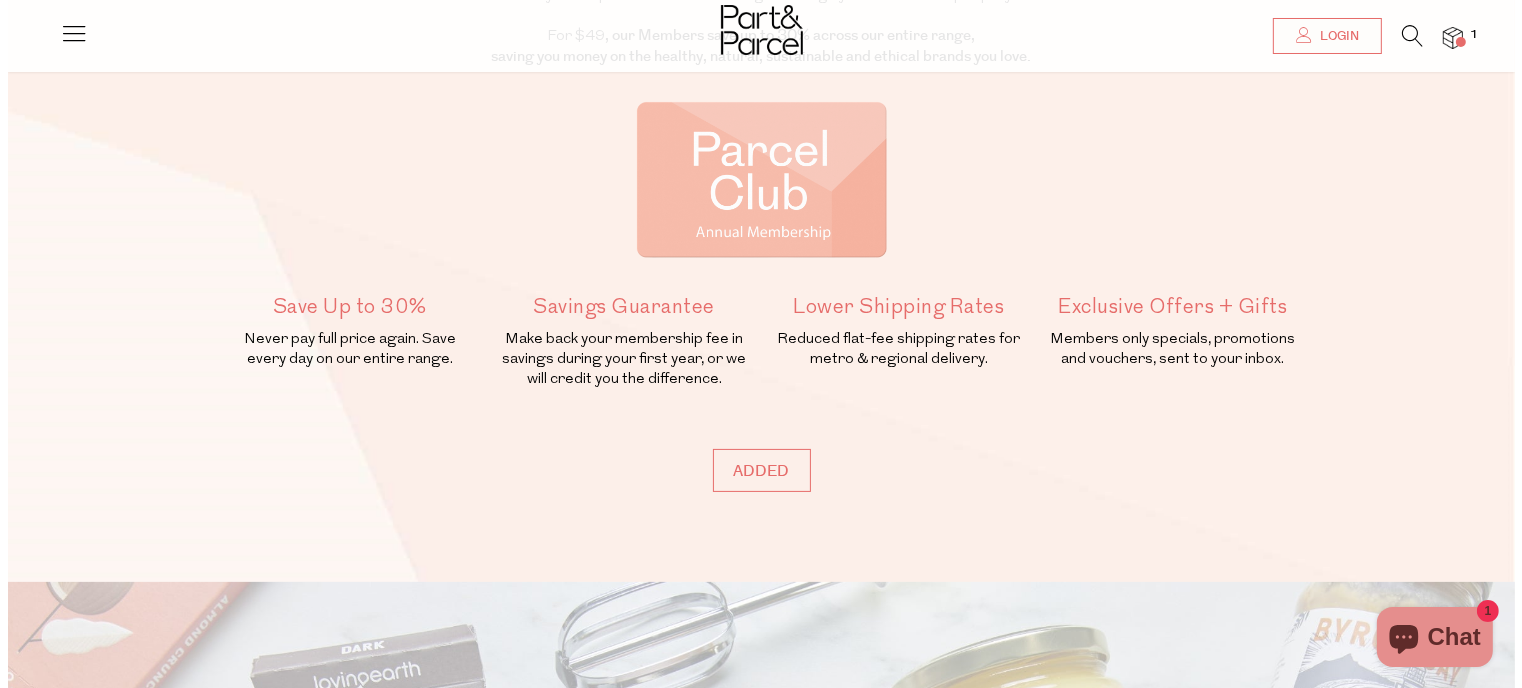 scroll, scrollTop: 0, scrollLeft: 0, axis: both 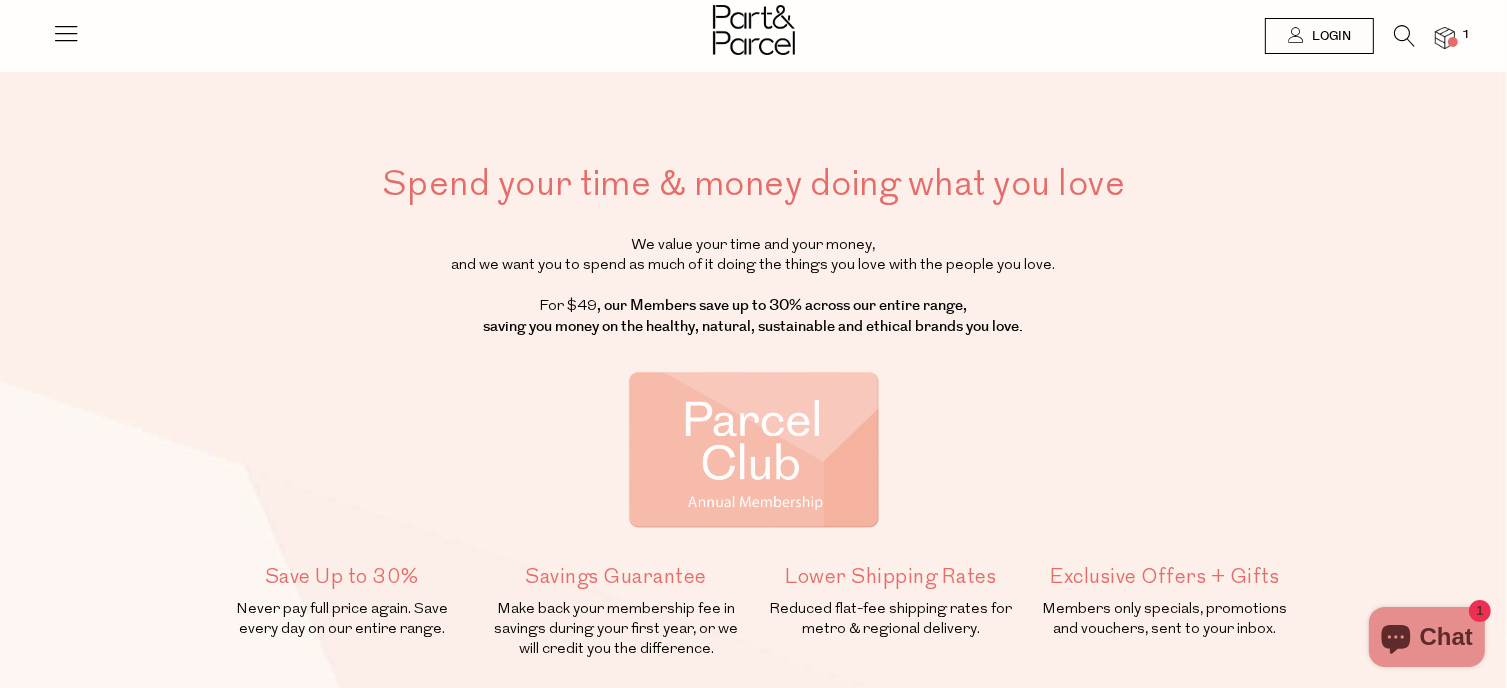 click at bounding box center (66, 33) 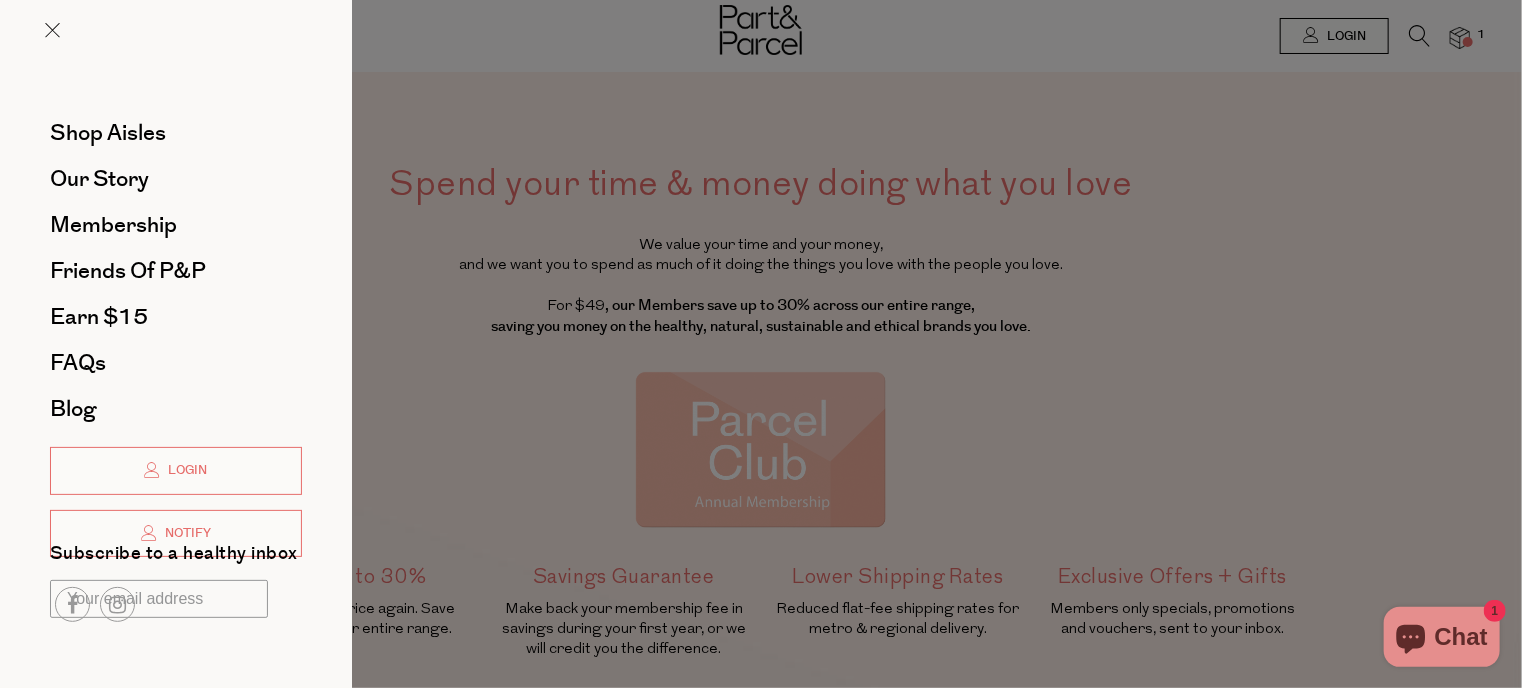 click at bounding box center [761, 344] 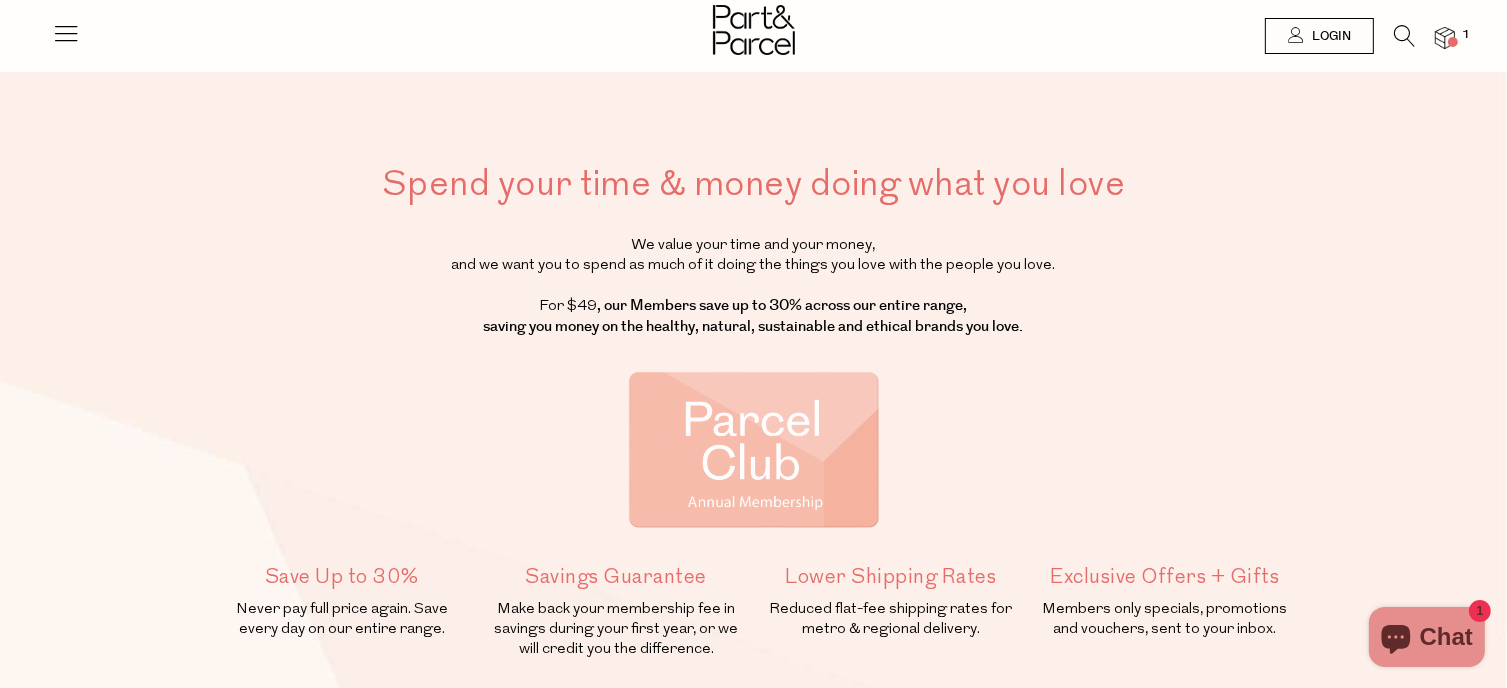 click at bounding box center (753, 32) 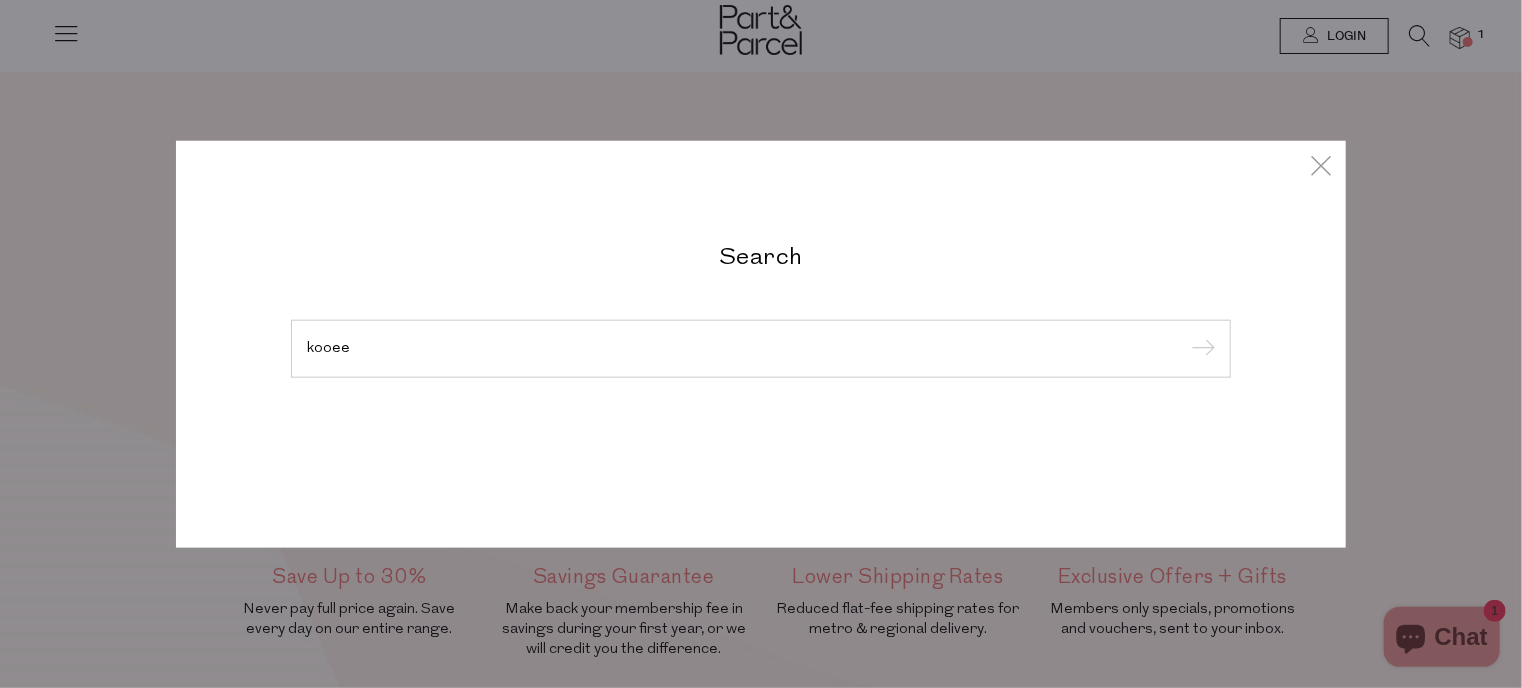 type on "kooee" 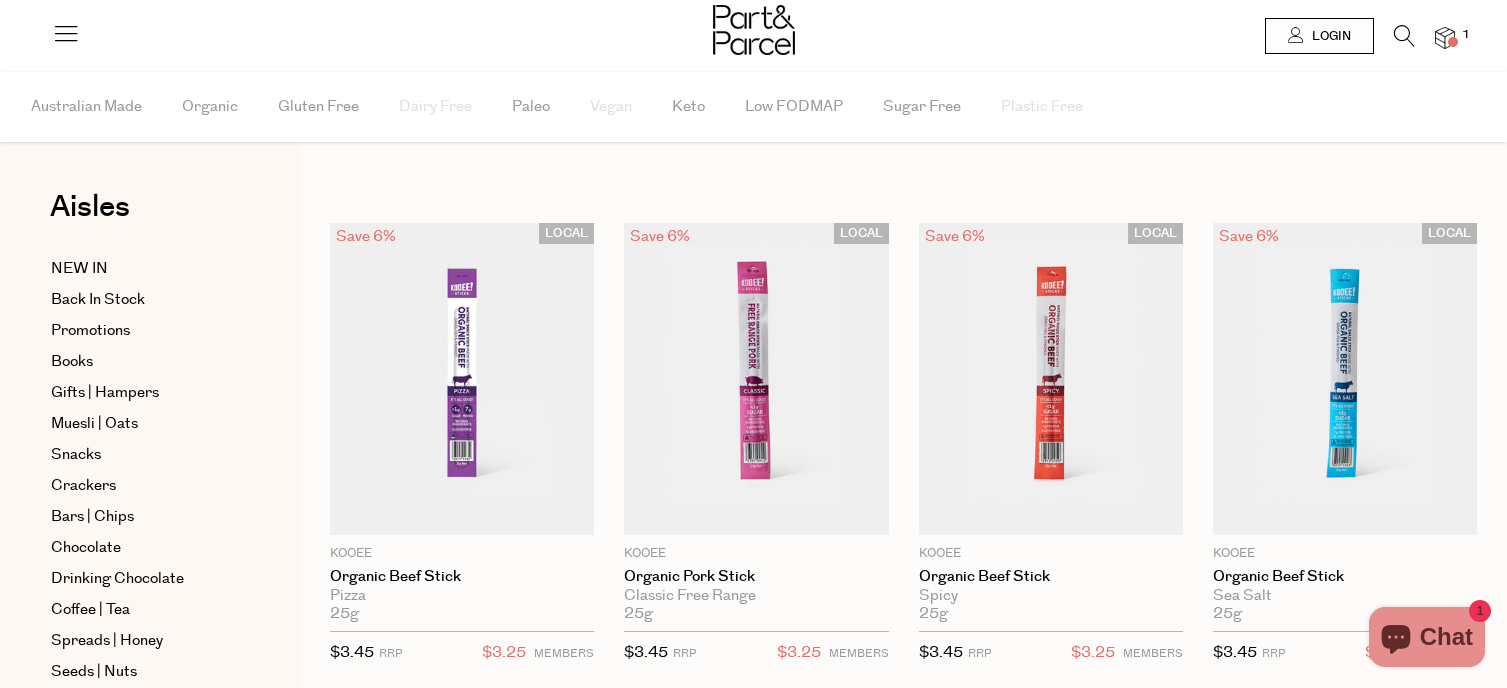 scroll, scrollTop: 0, scrollLeft: 0, axis: both 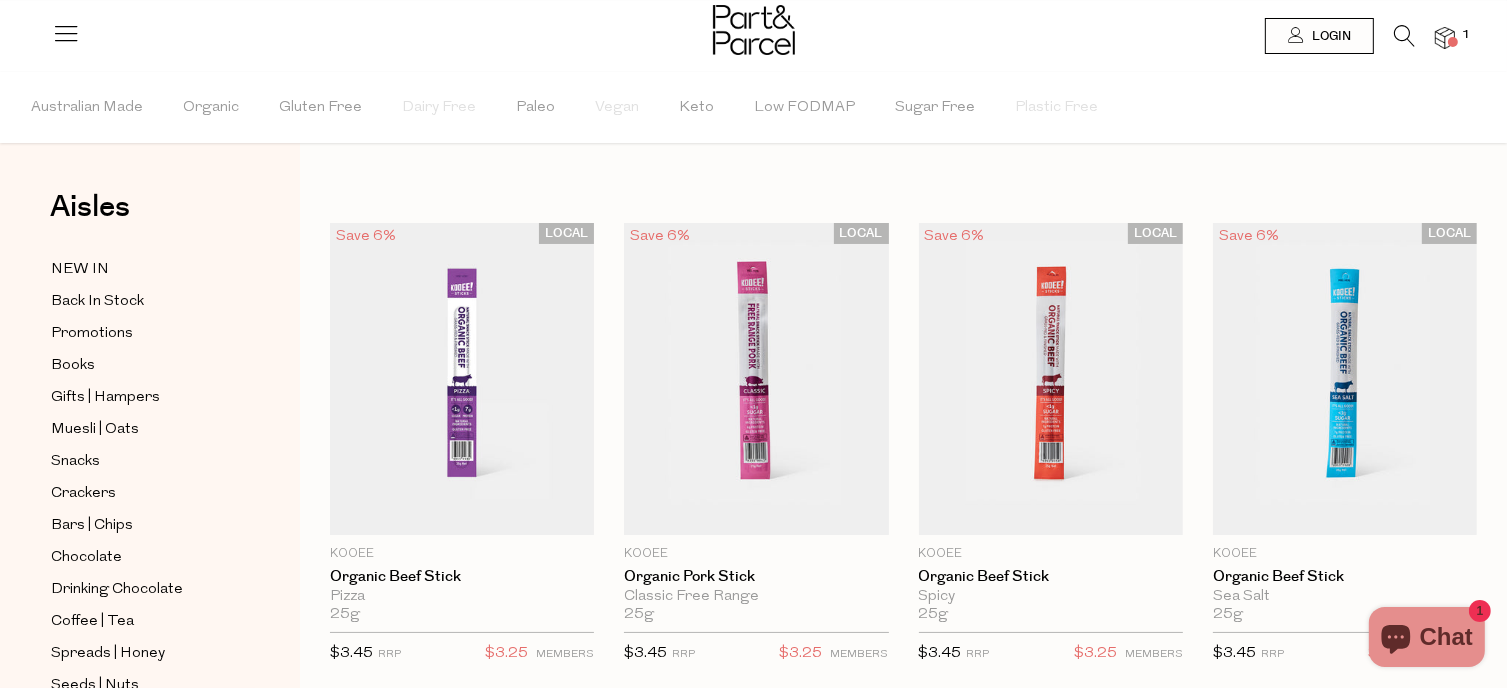 click at bounding box center (1404, 36) 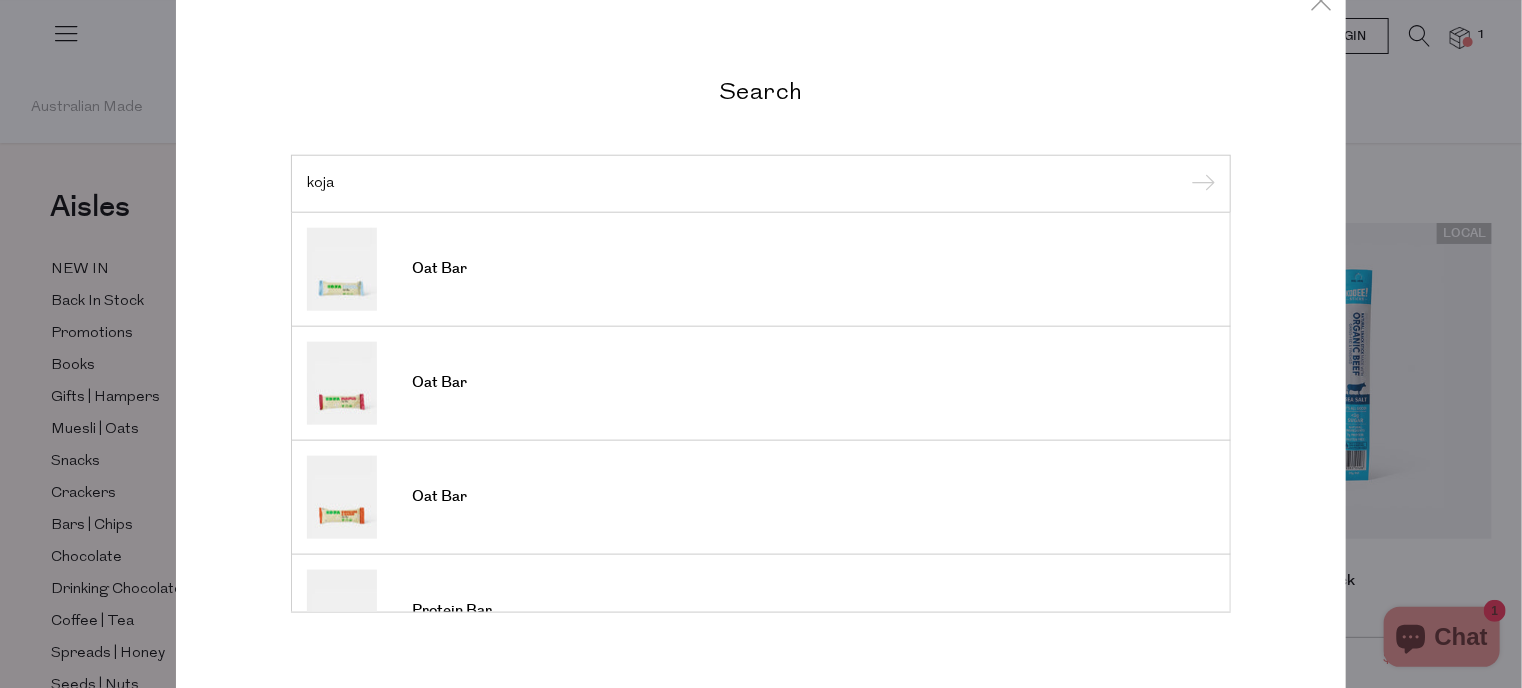 type on "koja" 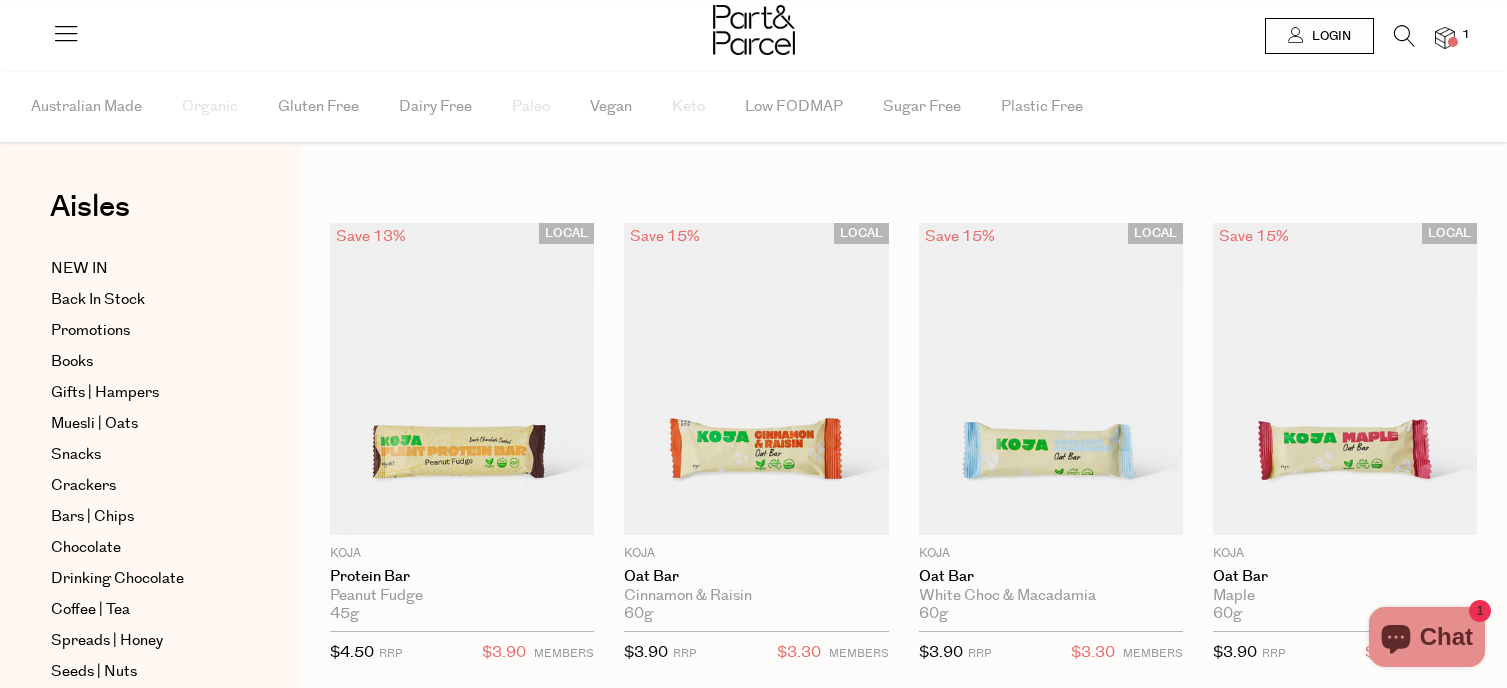 scroll, scrollTop: 0, scrollLeft: 0, axis: both 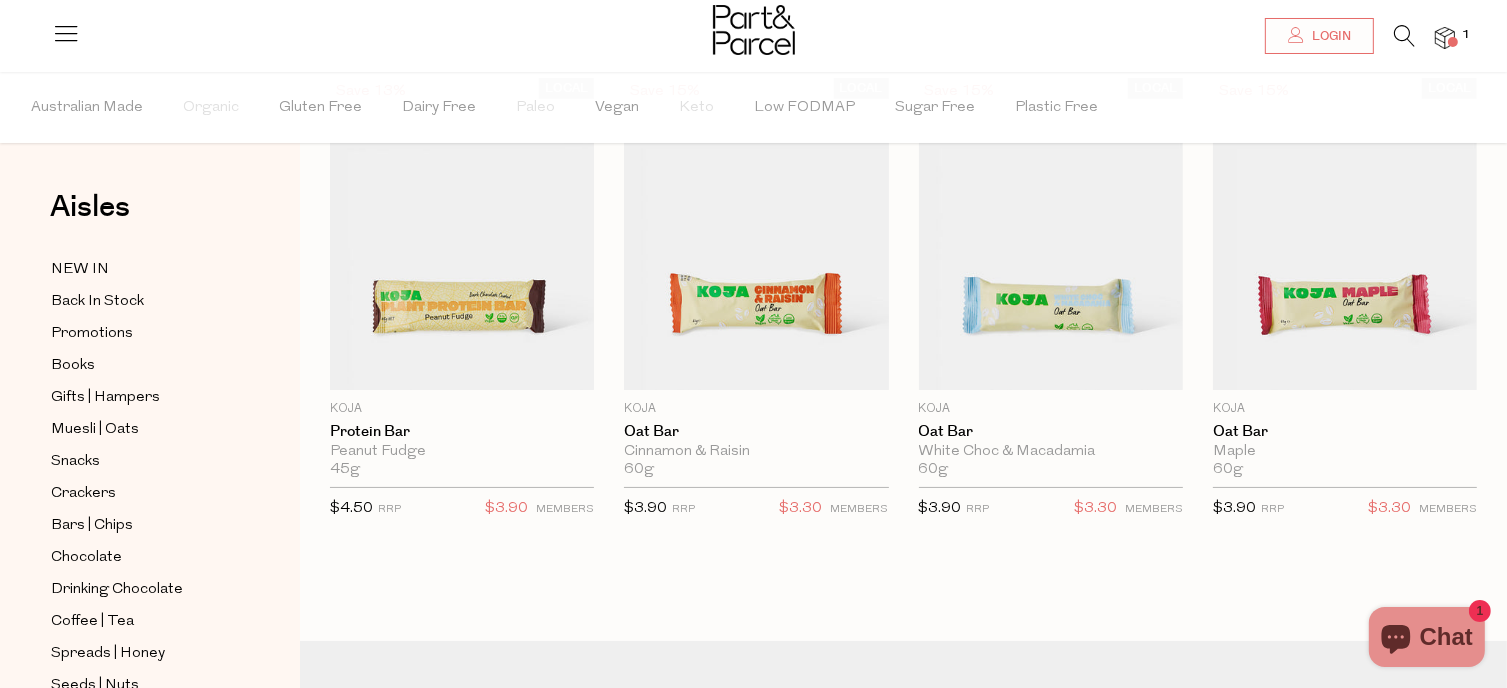 click at bounding box center (1394, 40) 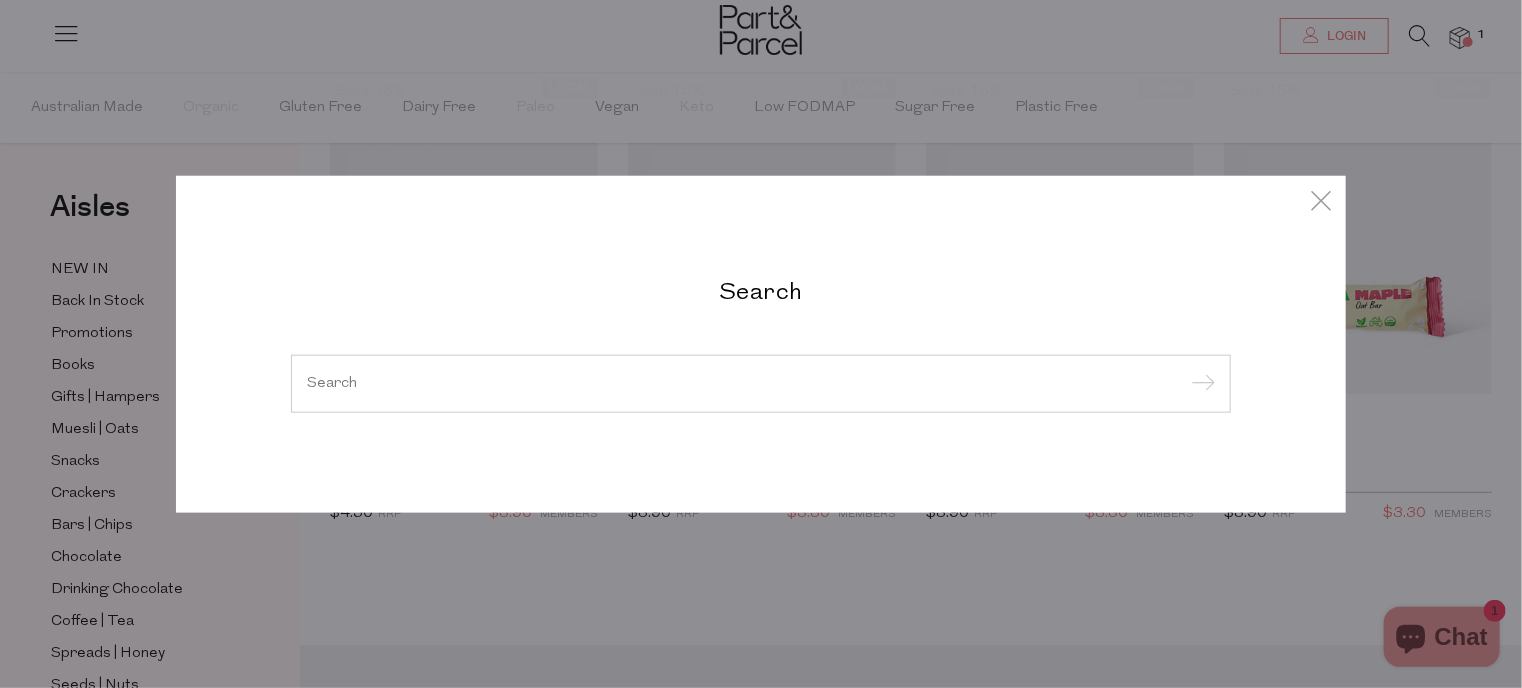 click on "Search" at bounding box center (761, 344) 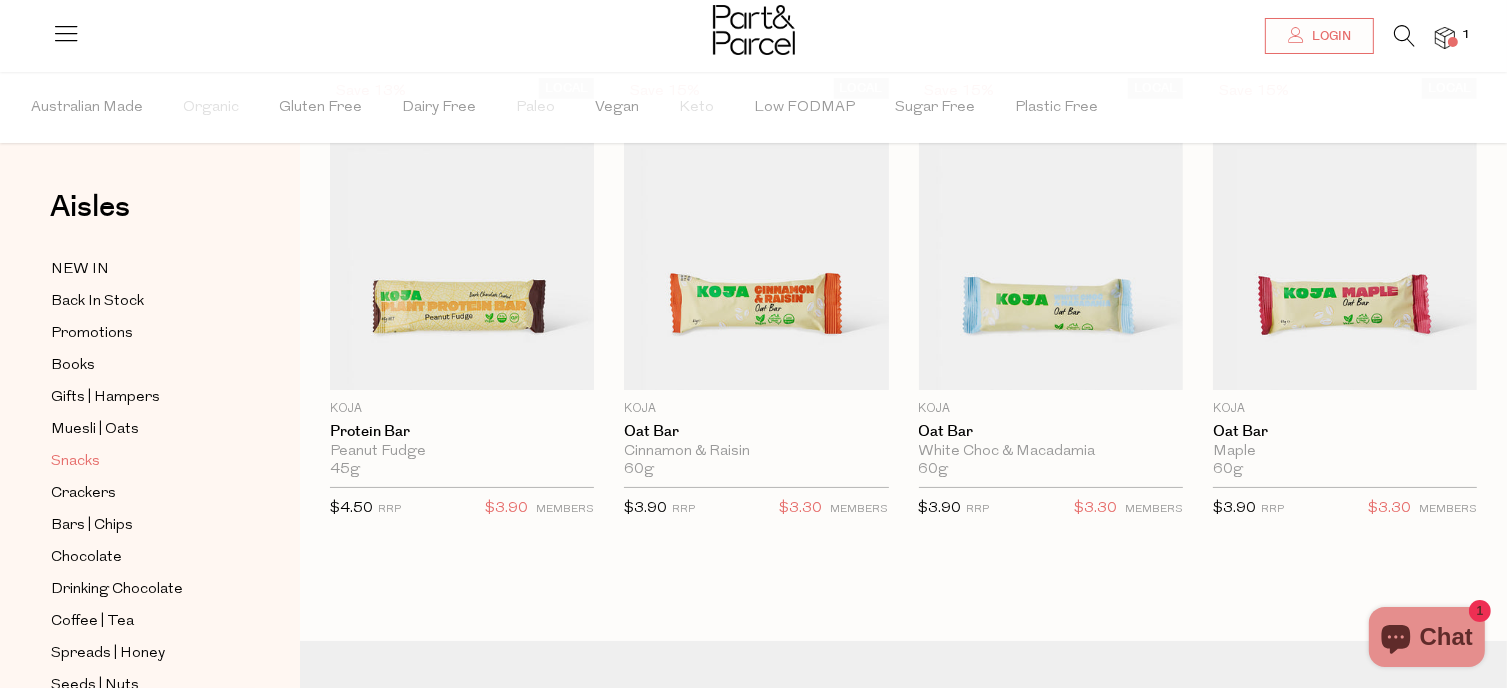 click on "Snacks" at bounding box center (75, 462) 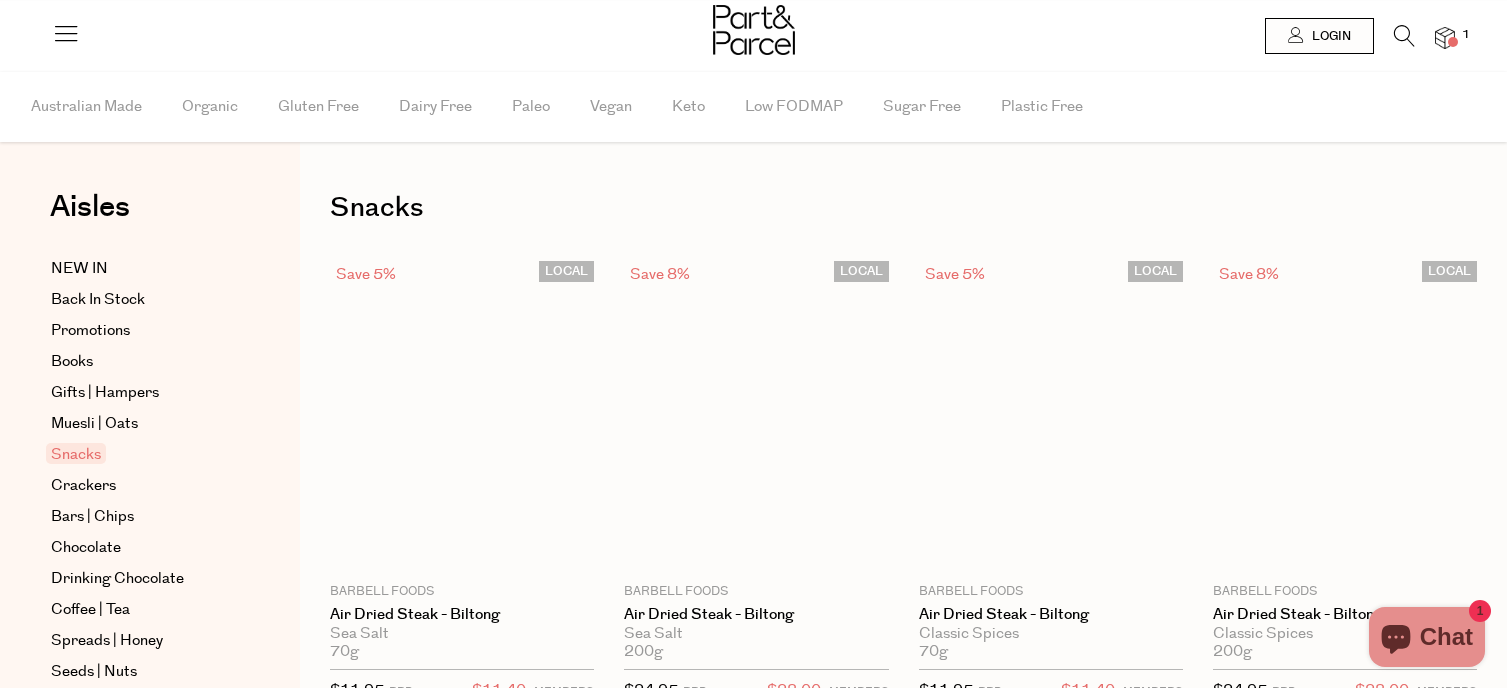 scroll, scrollTop: 0, scrollLeft: 0, axis: both 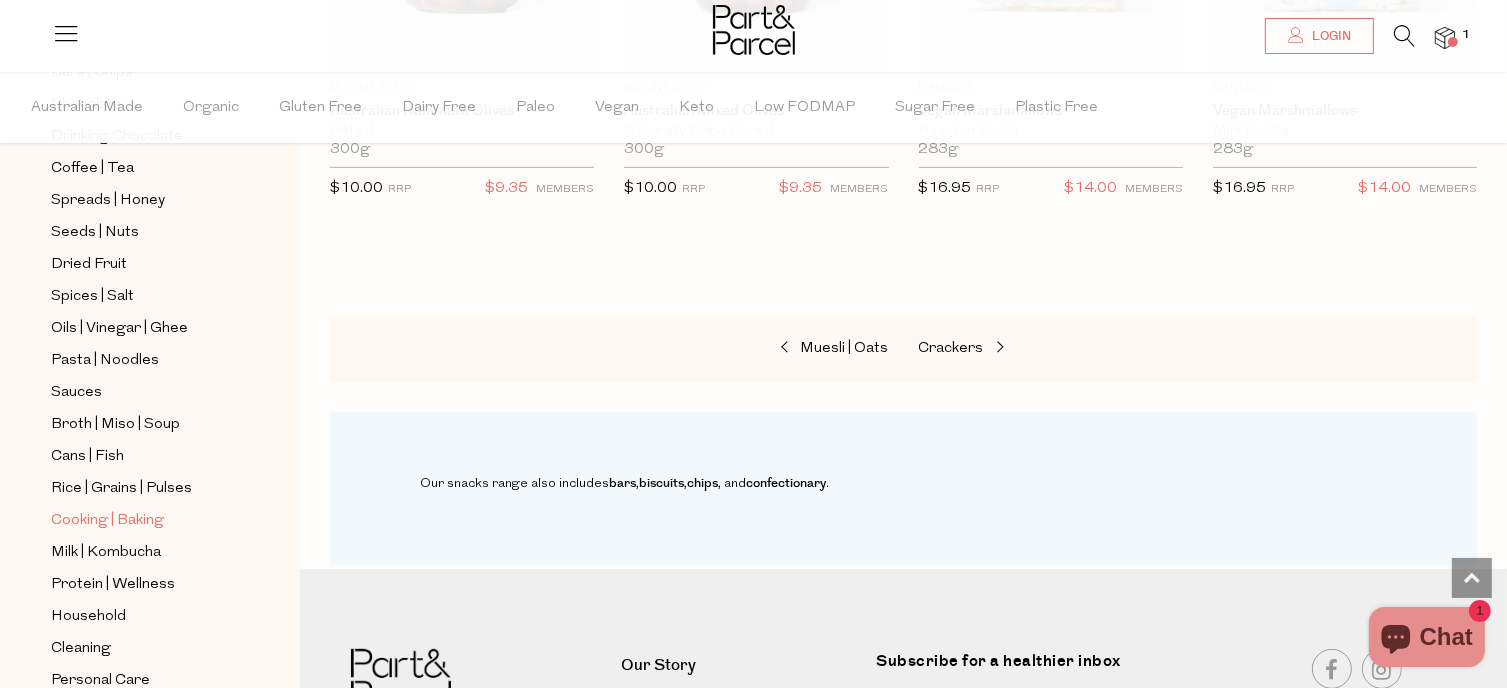 click on "Cooking | Baking" at bounding box center (107, 521) 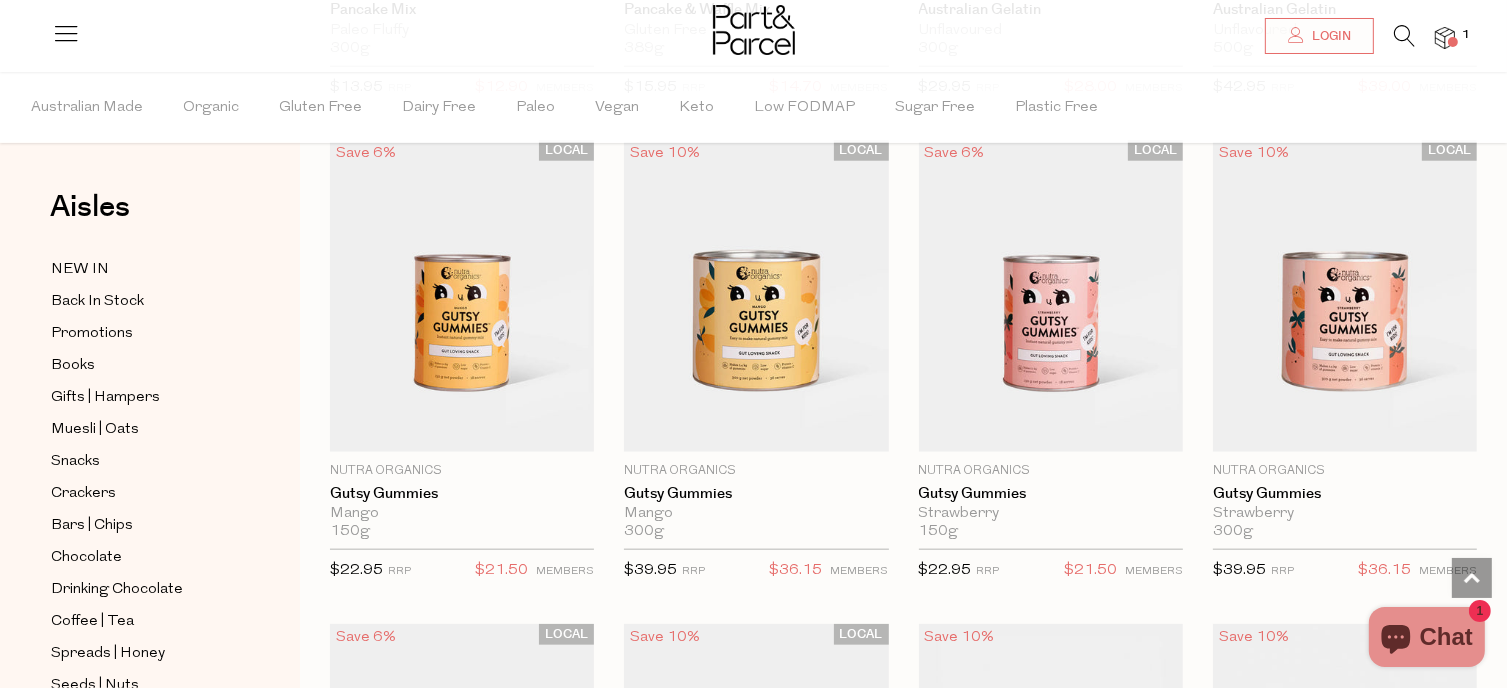 scroll, scrollTop: 2571, scrollLeft: 0, axis: vertical 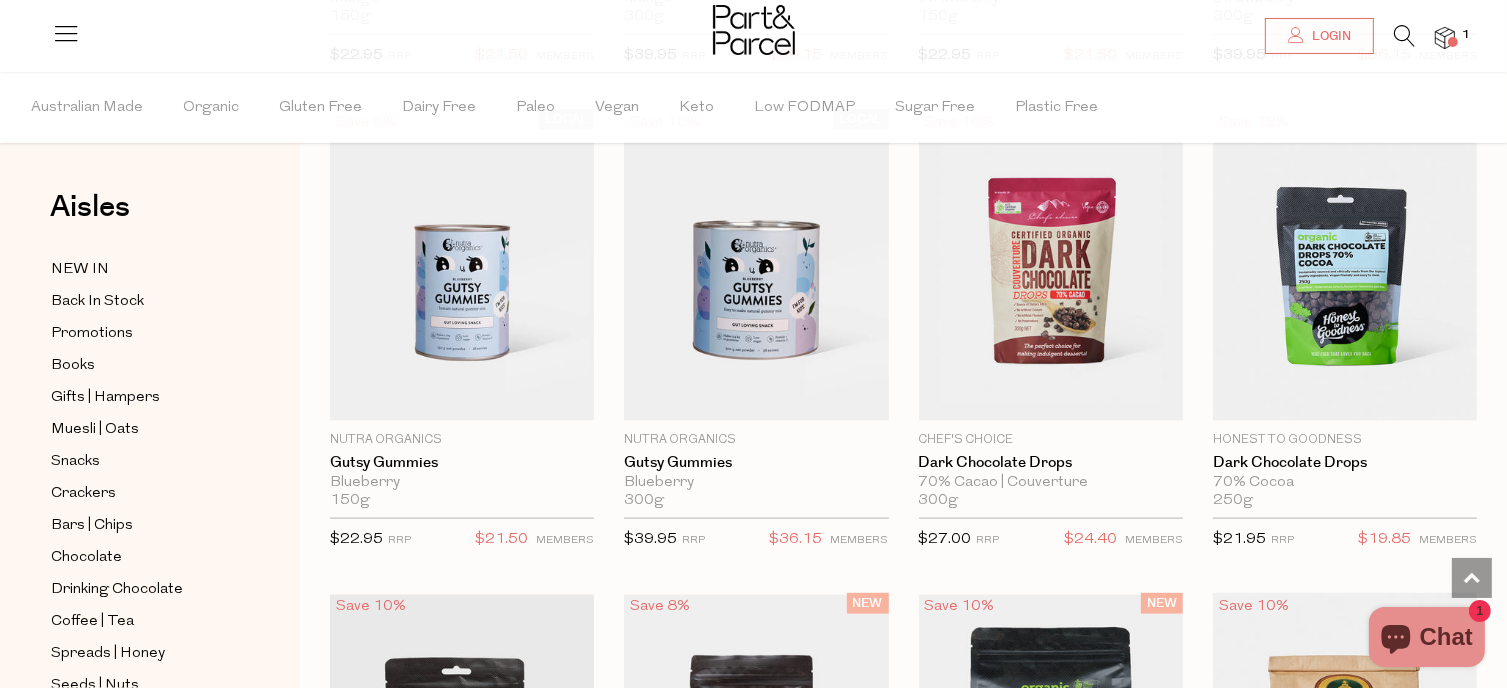 click on "Save 10%
[NUMBER]
Add To Parcel
Chef's Choice
Dark Chocolate Drops
70% Cacao | Couverture
300g
Only [NUMBER] Available
RRP" at bounding box center (1051, 336) 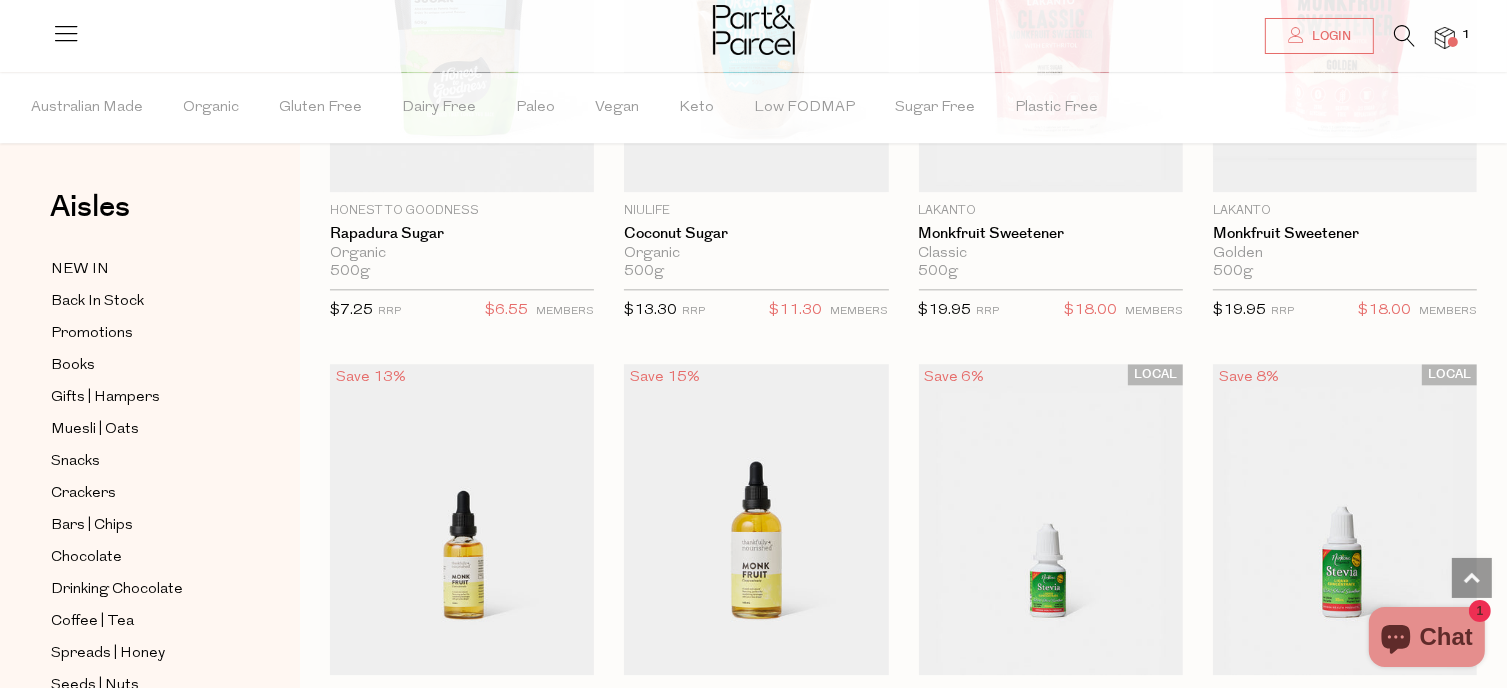 scroll, scrollTop: 4836, scrollLeft: 0, axis: vertical 